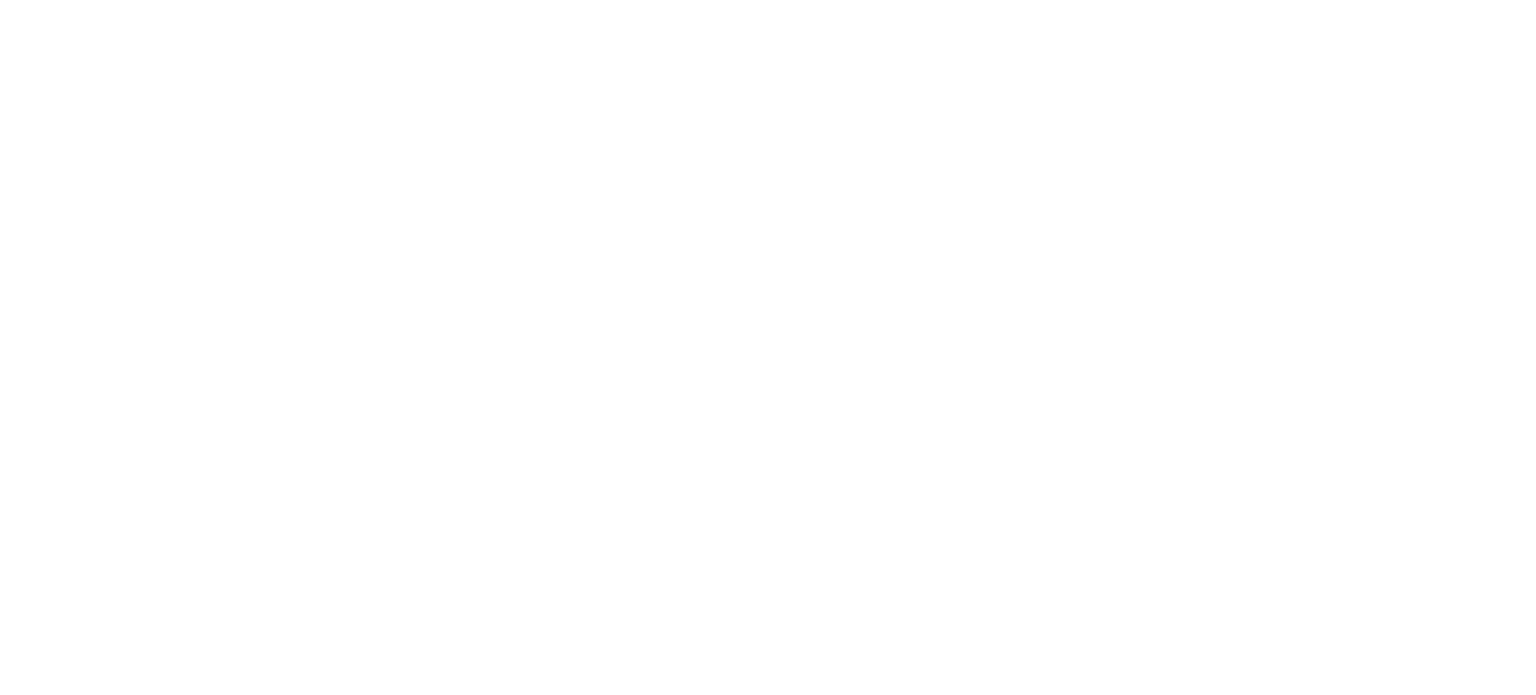scroll, scrollTop: 0, scrollLeft: 0, axis: both 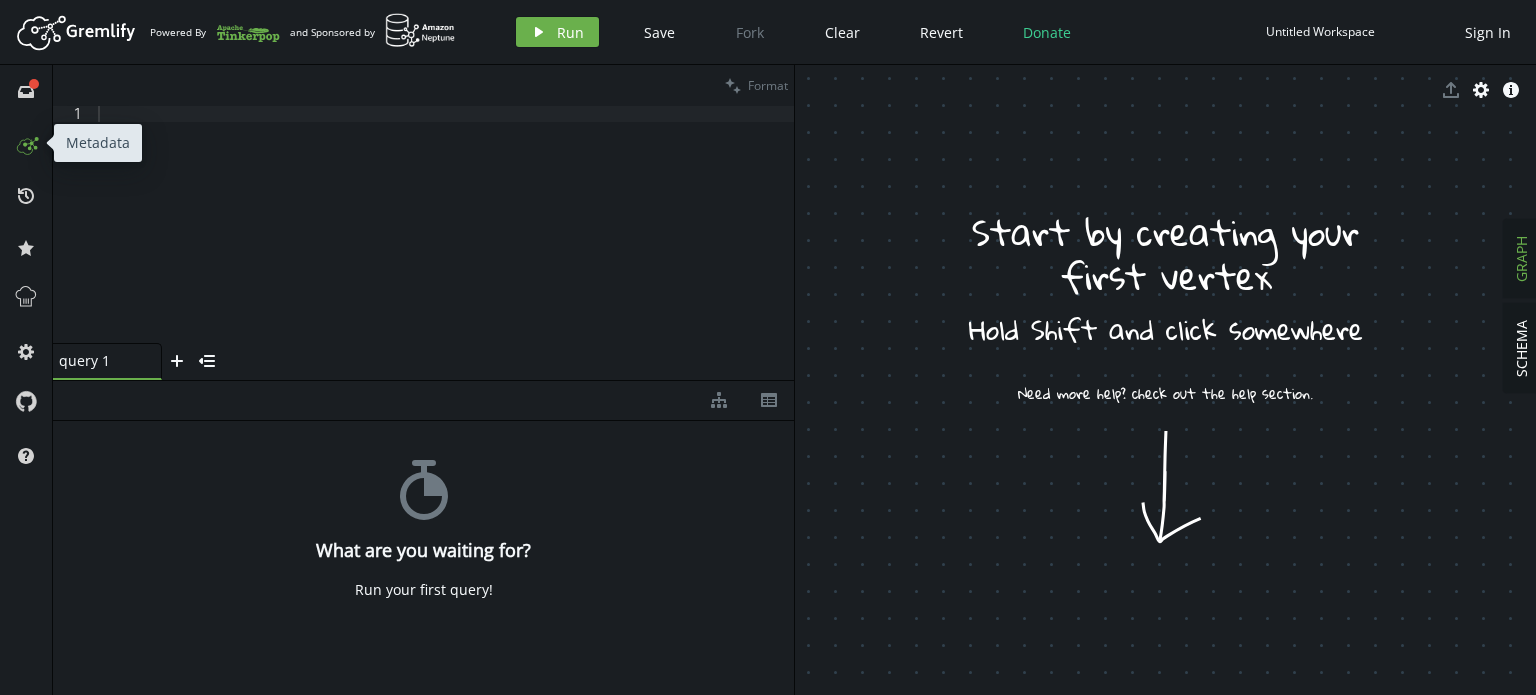 click 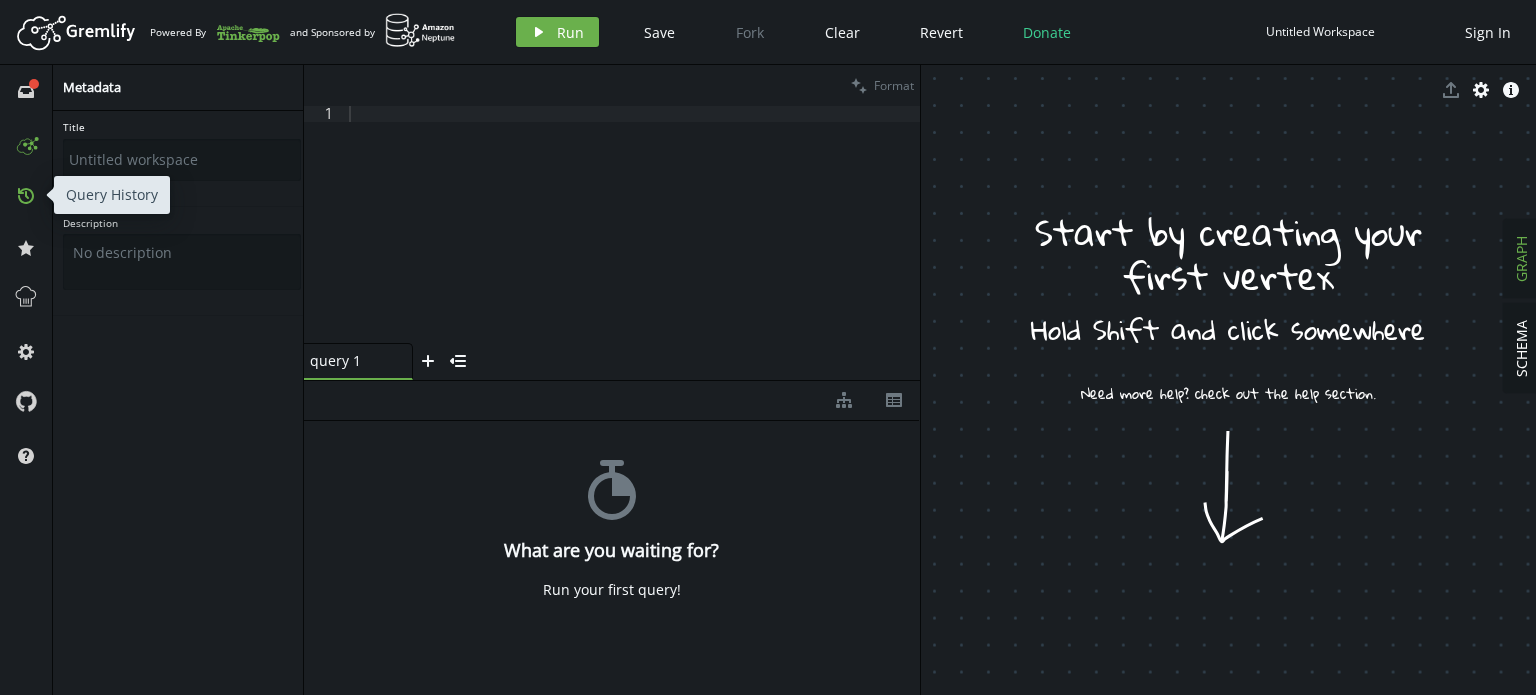 click 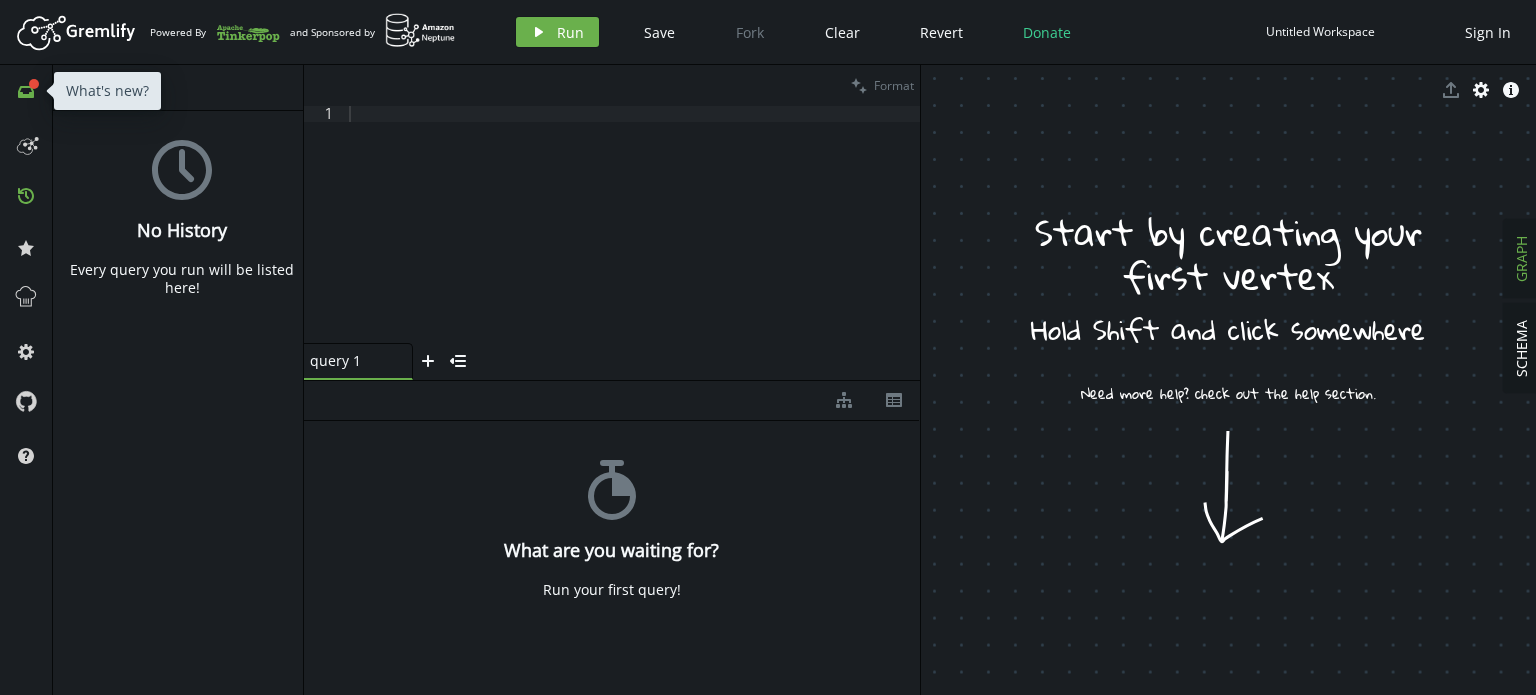 click 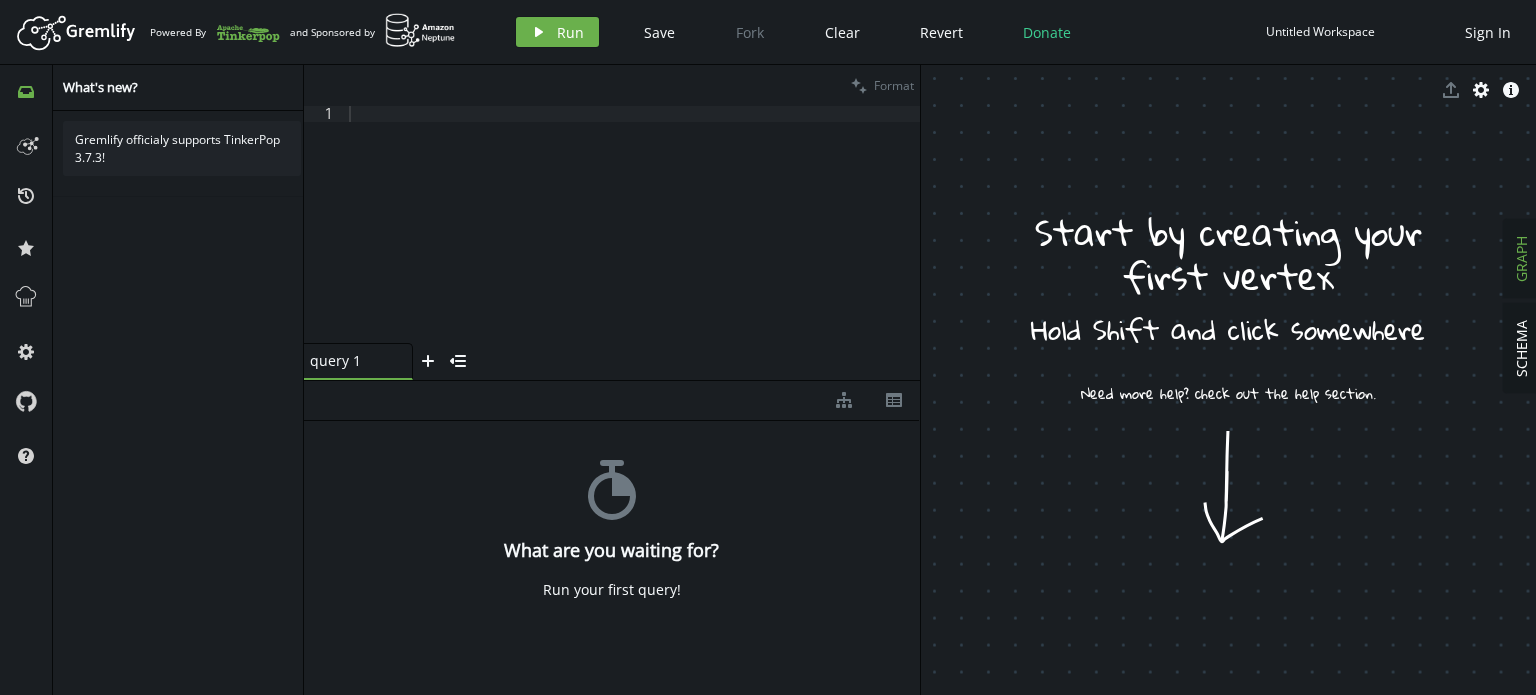 type 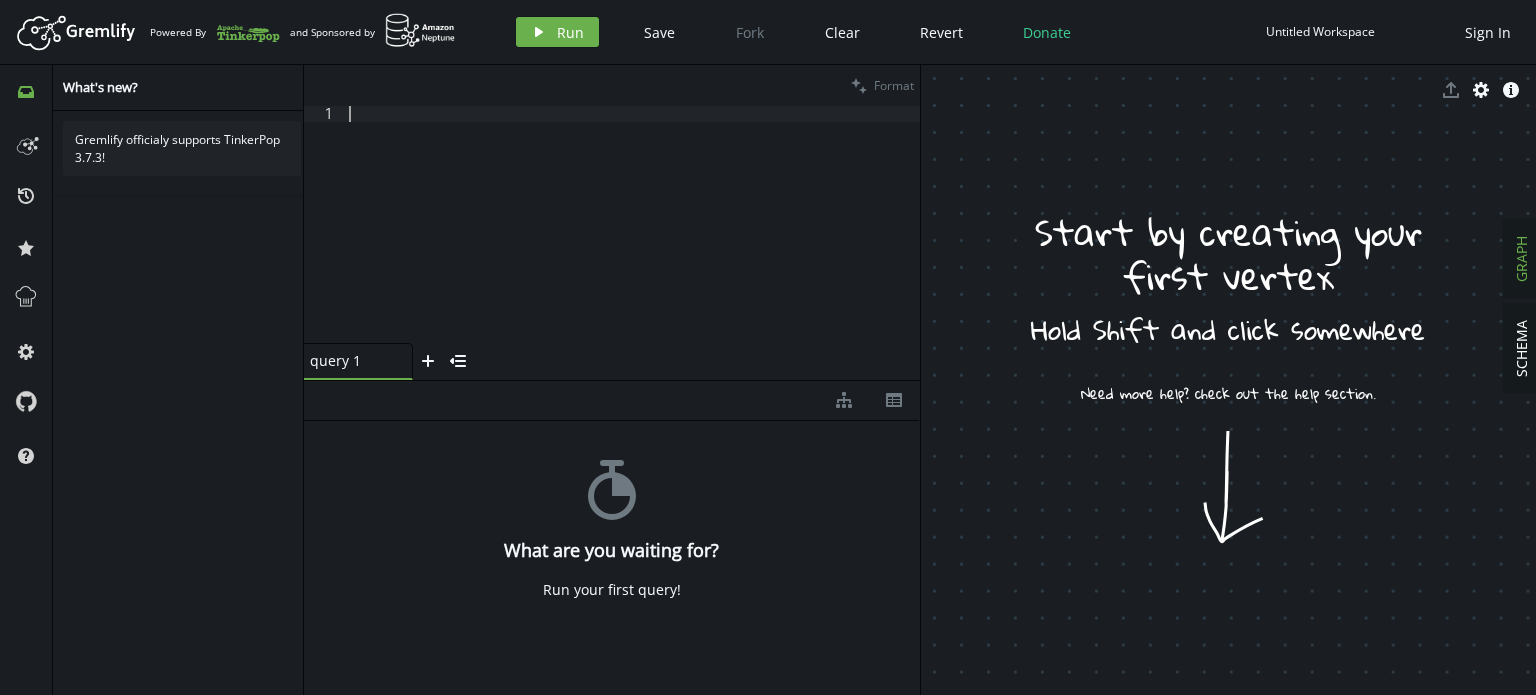 click at bounding box center (632, 240) 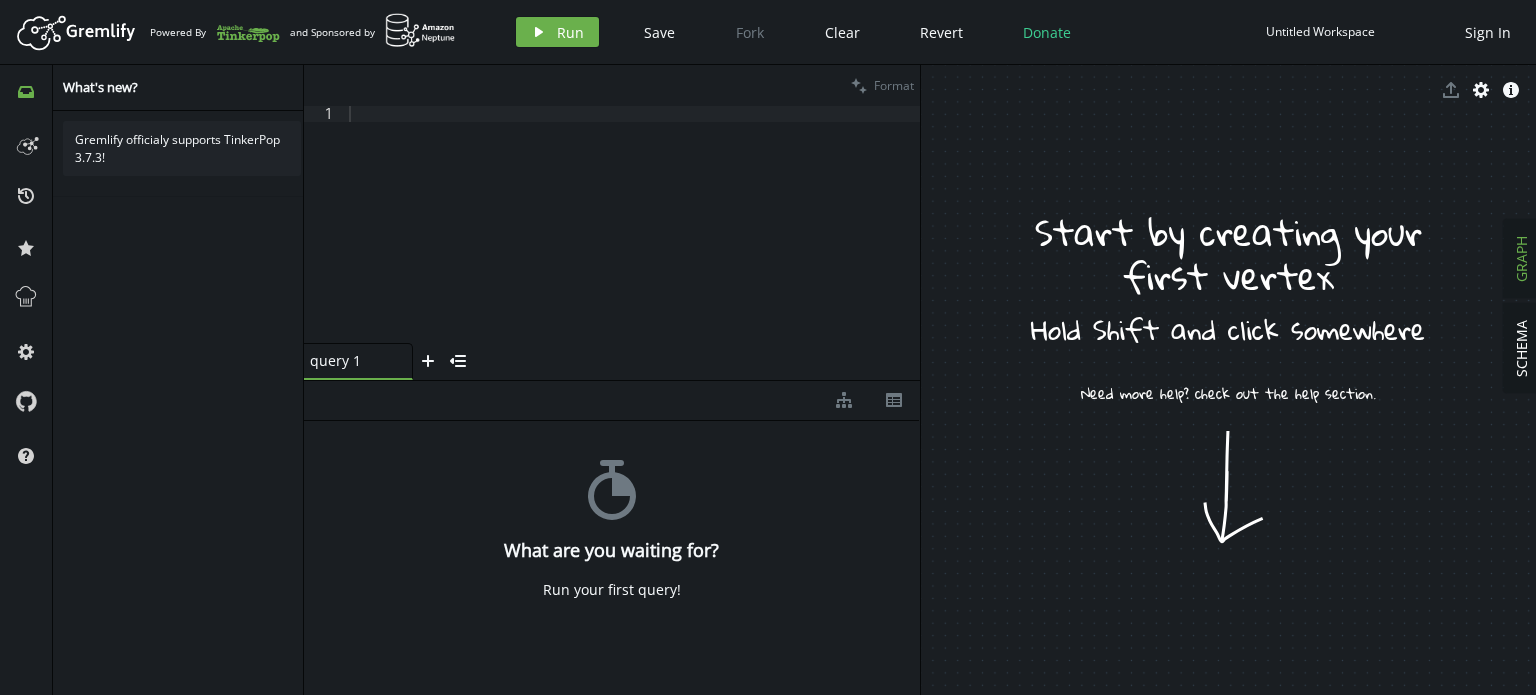 click 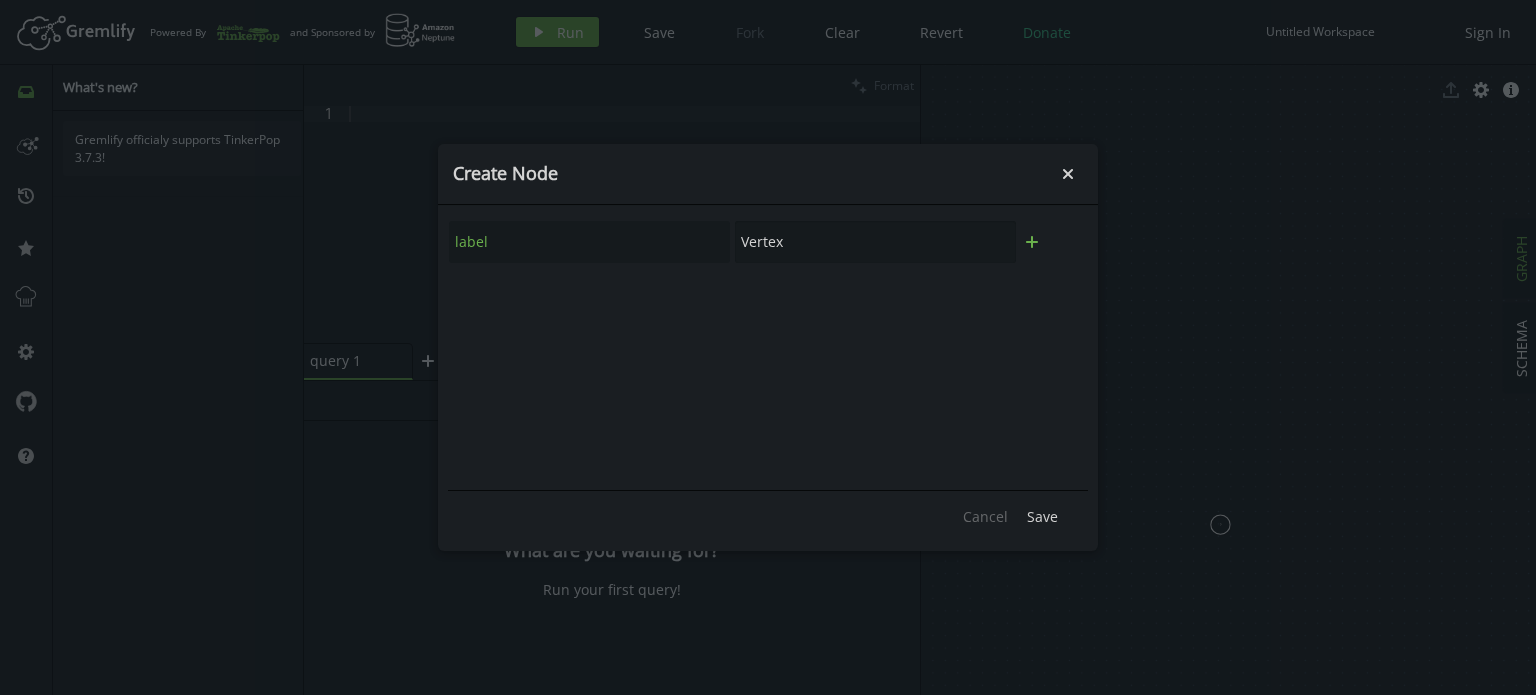 click on "plus" 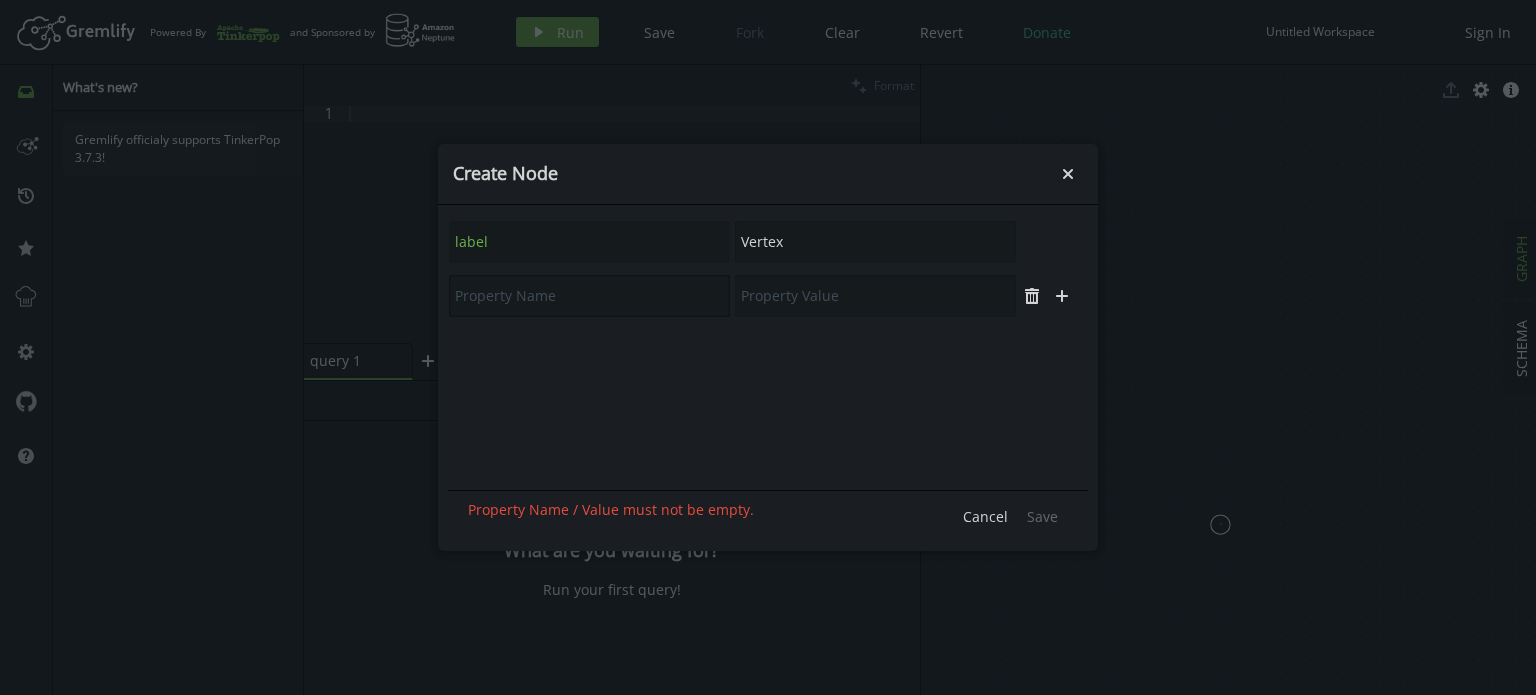 click at bounding box center (589, 296) 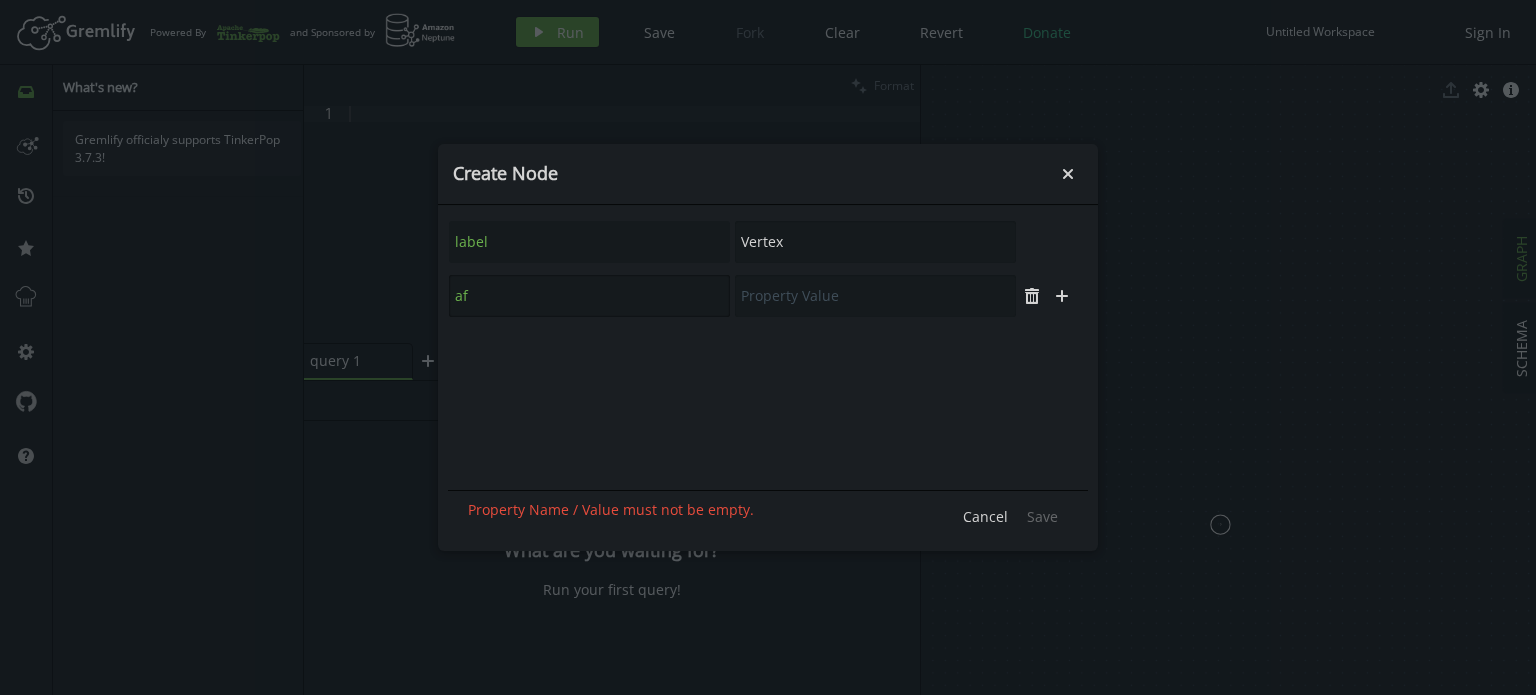 type on "a" 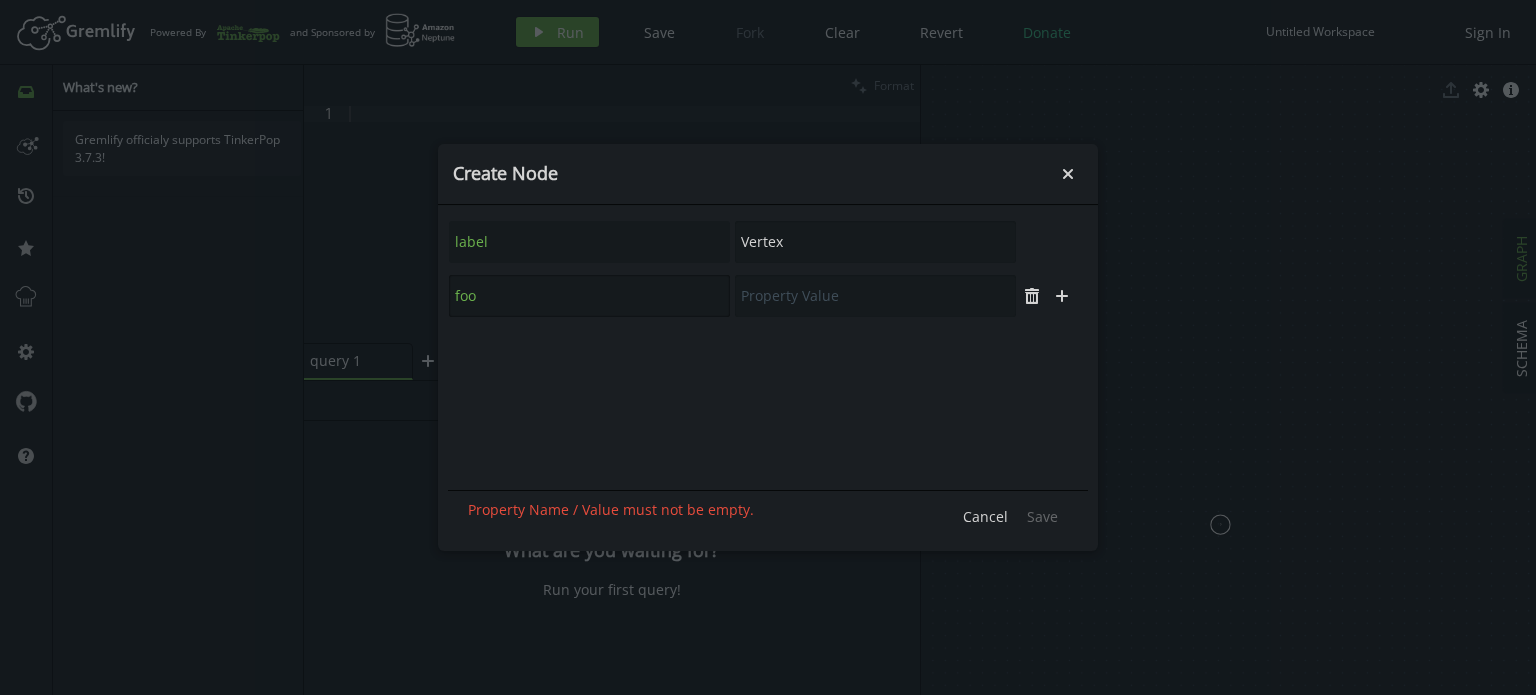 type on "foo" 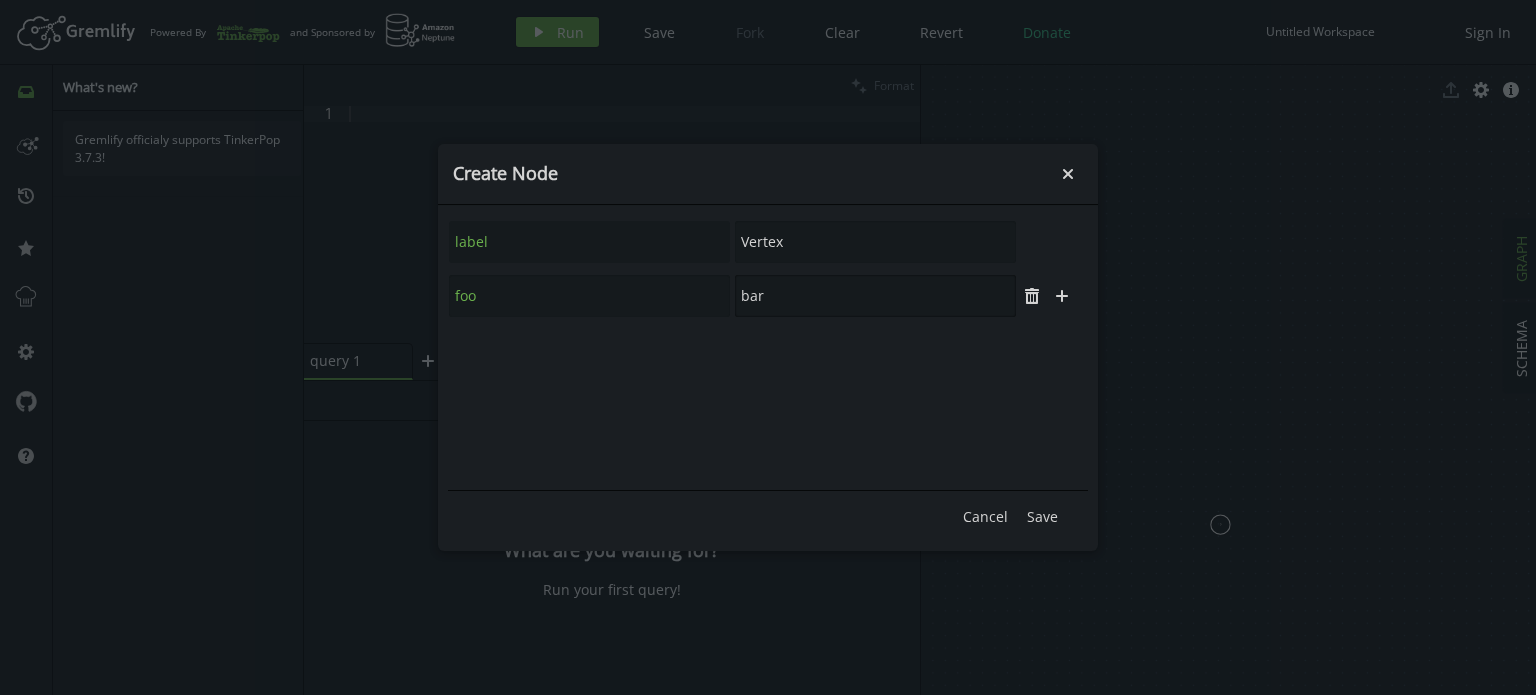 type on "bar" 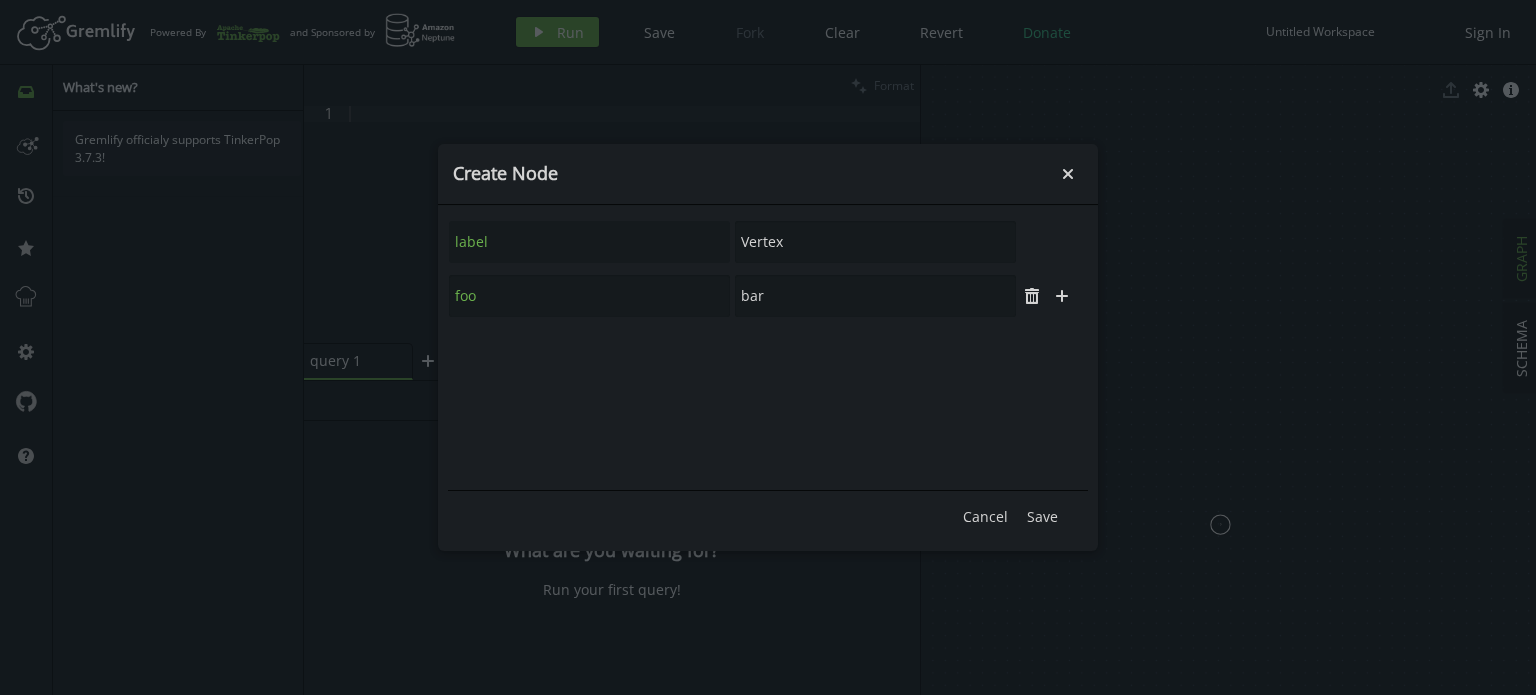 click on "label Vertex foo bar trash plus" at bounding box center [768, 350] 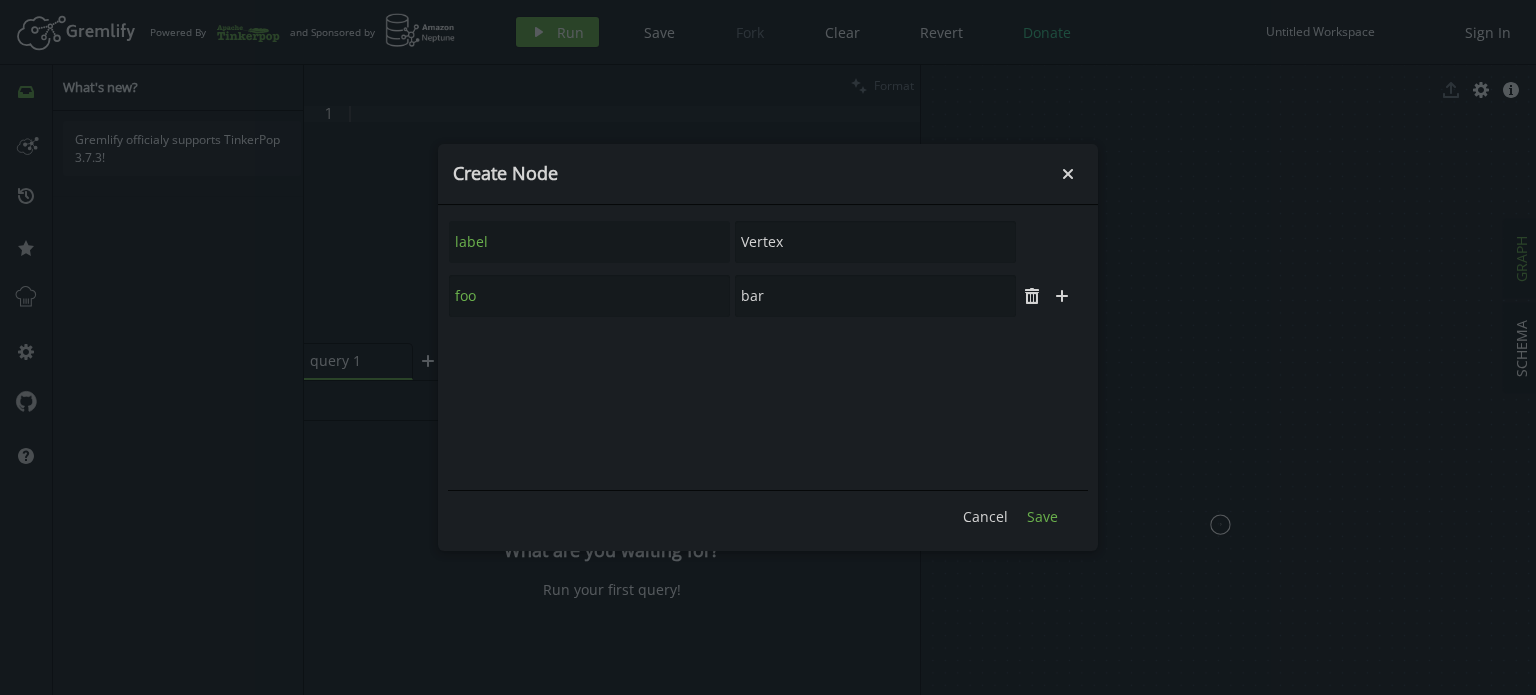 click on "Save" at bounding box center (1042, 516) 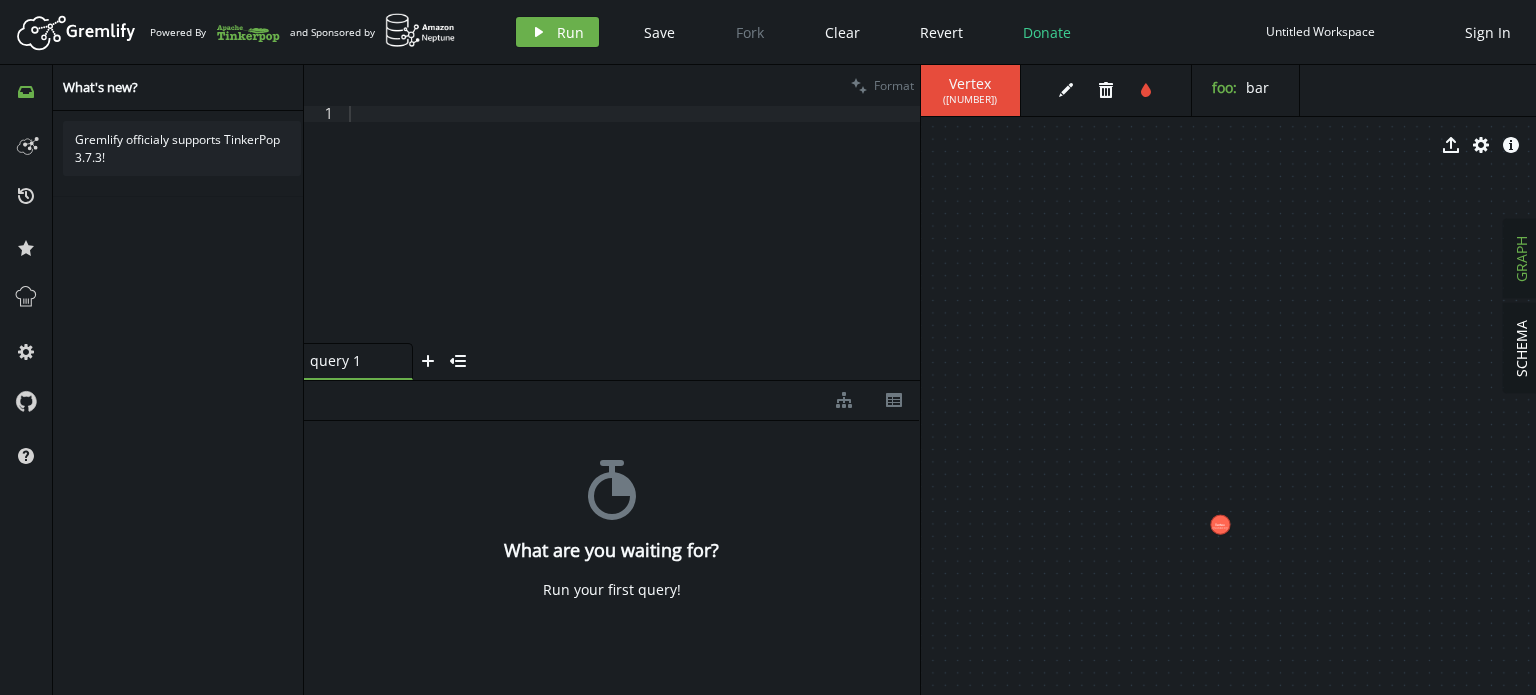 click on "stopwatch What are you waiting for? Run your first query!" at bounding box center [612, 553] 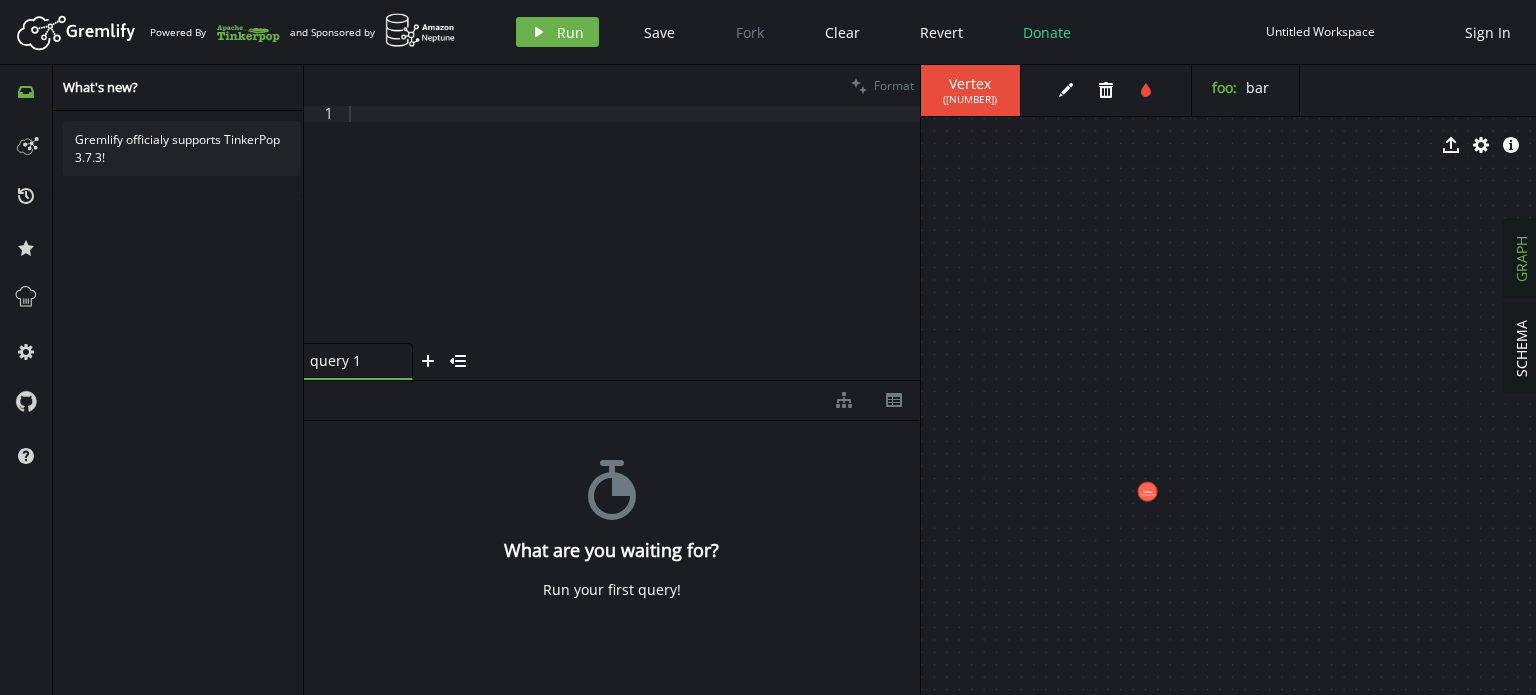 drag, startPoint x: 1261, startPoint y: 424, endPoint x: 1195, endPoint y: 389, distance: 74.70609 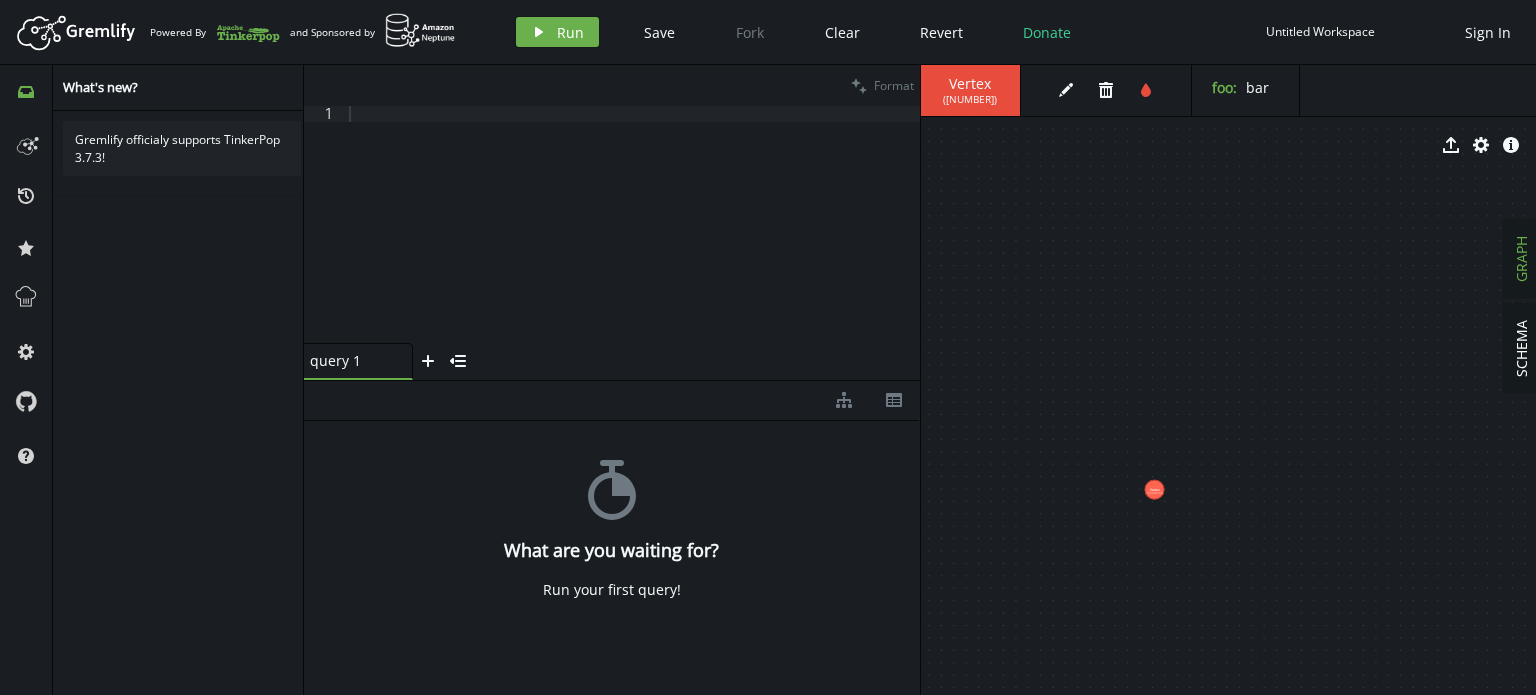 click 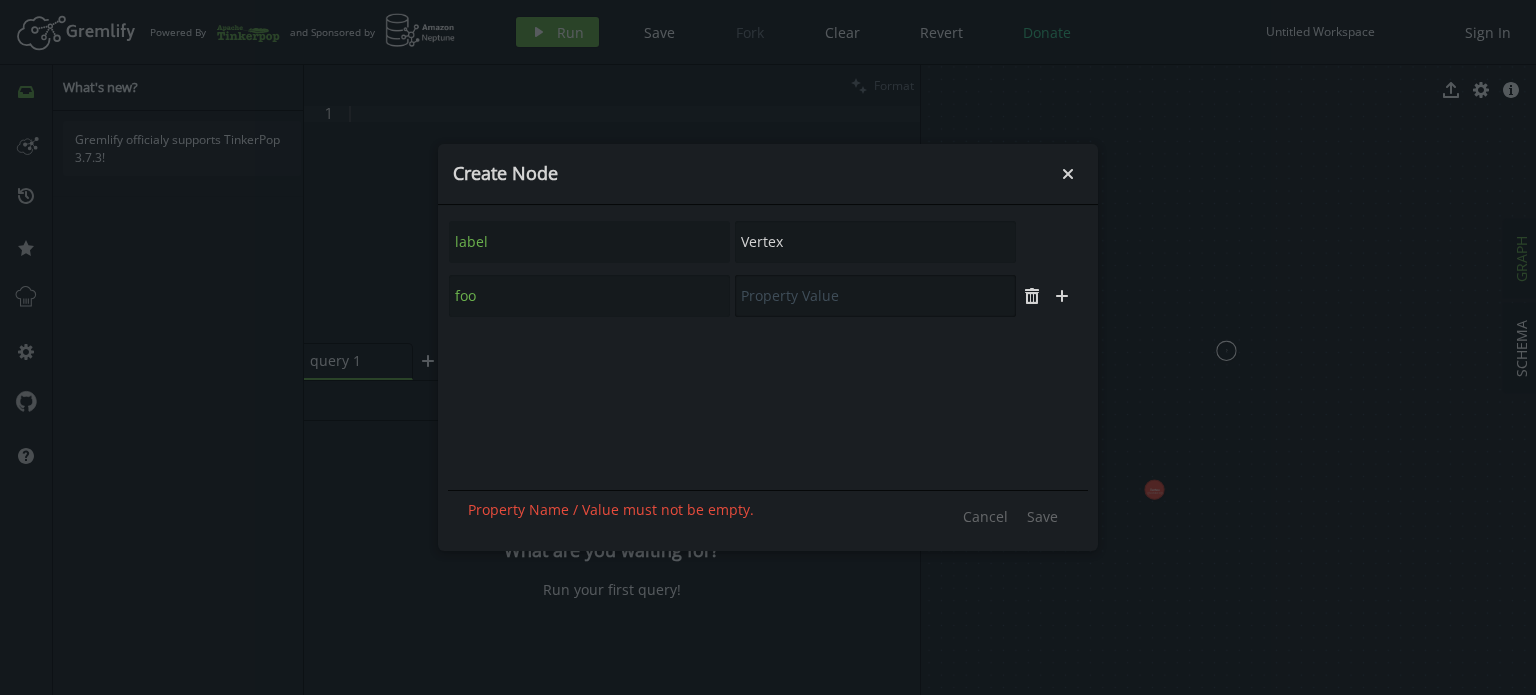 click at bounding box center [875, 296] 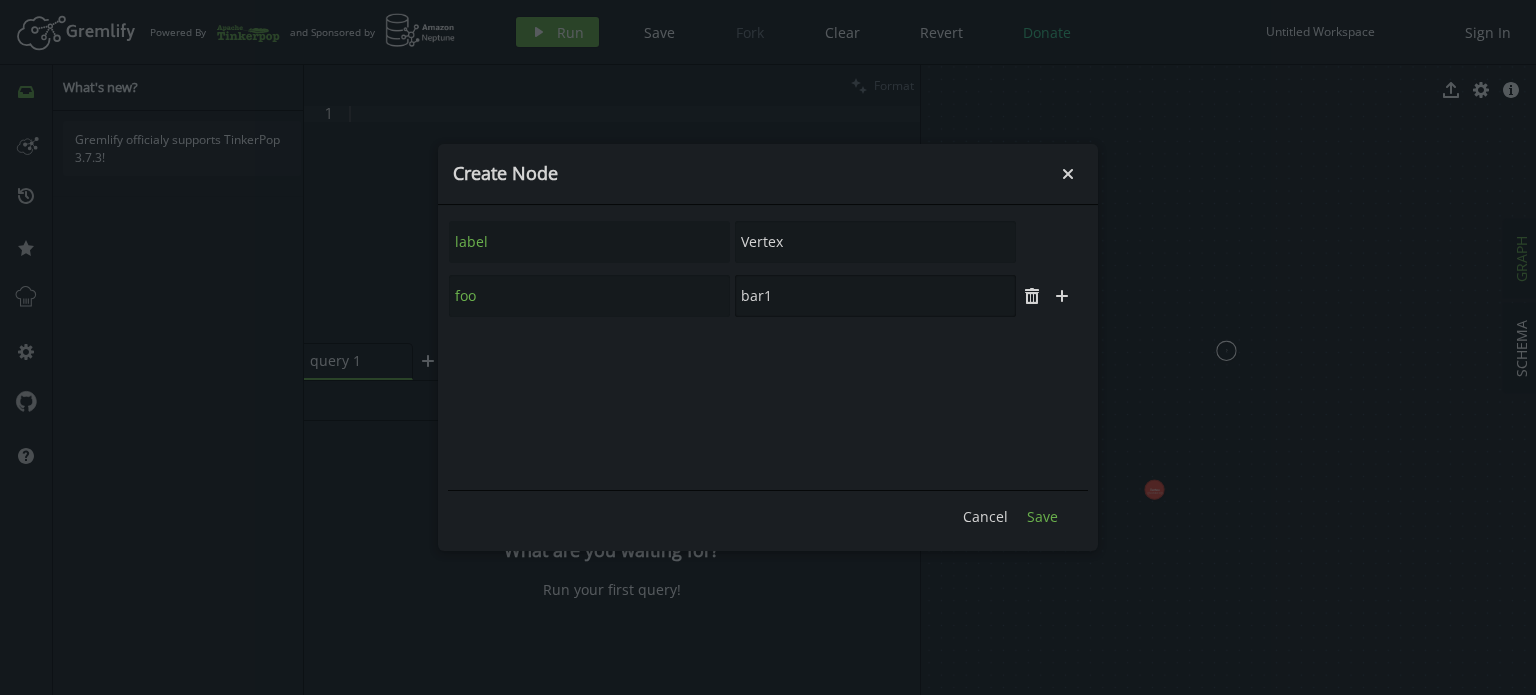 type on "bar1" 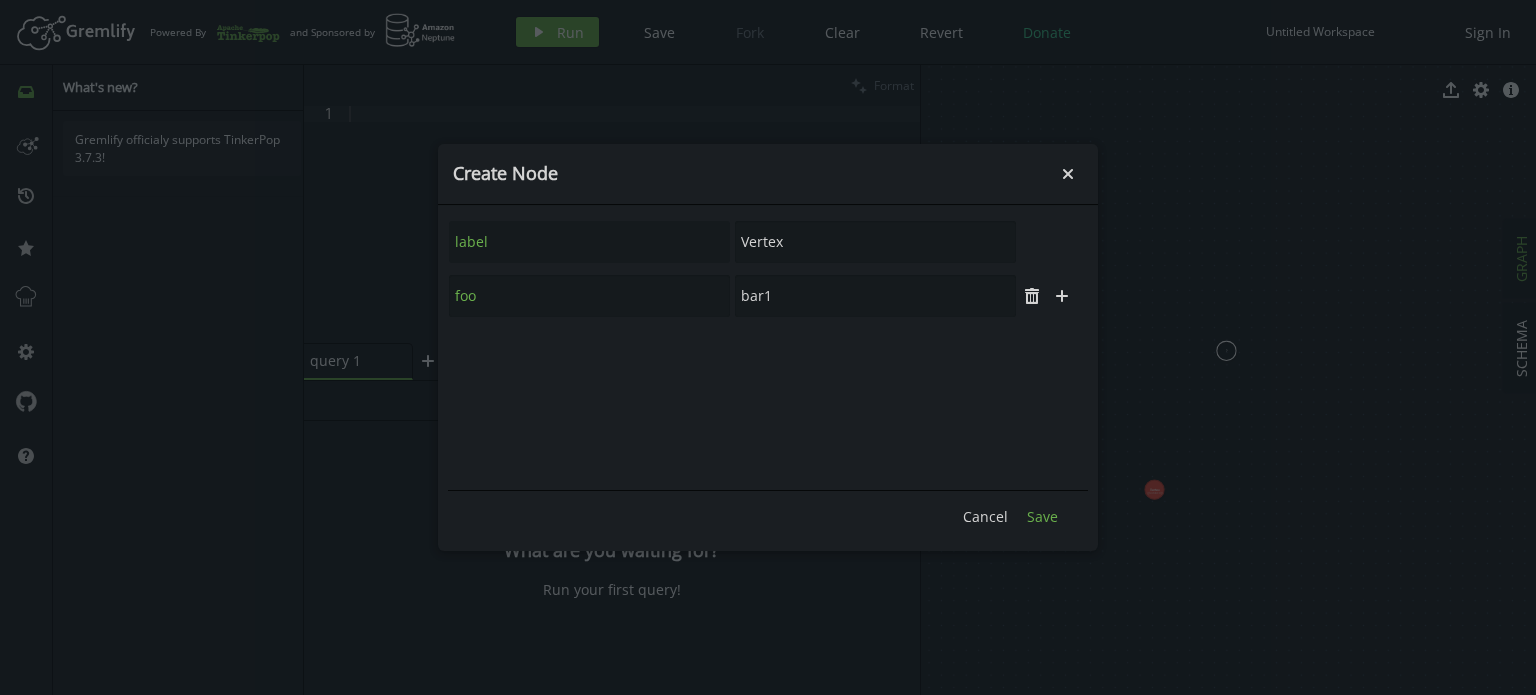 click on "Save" at bounding box center (1042, 516) 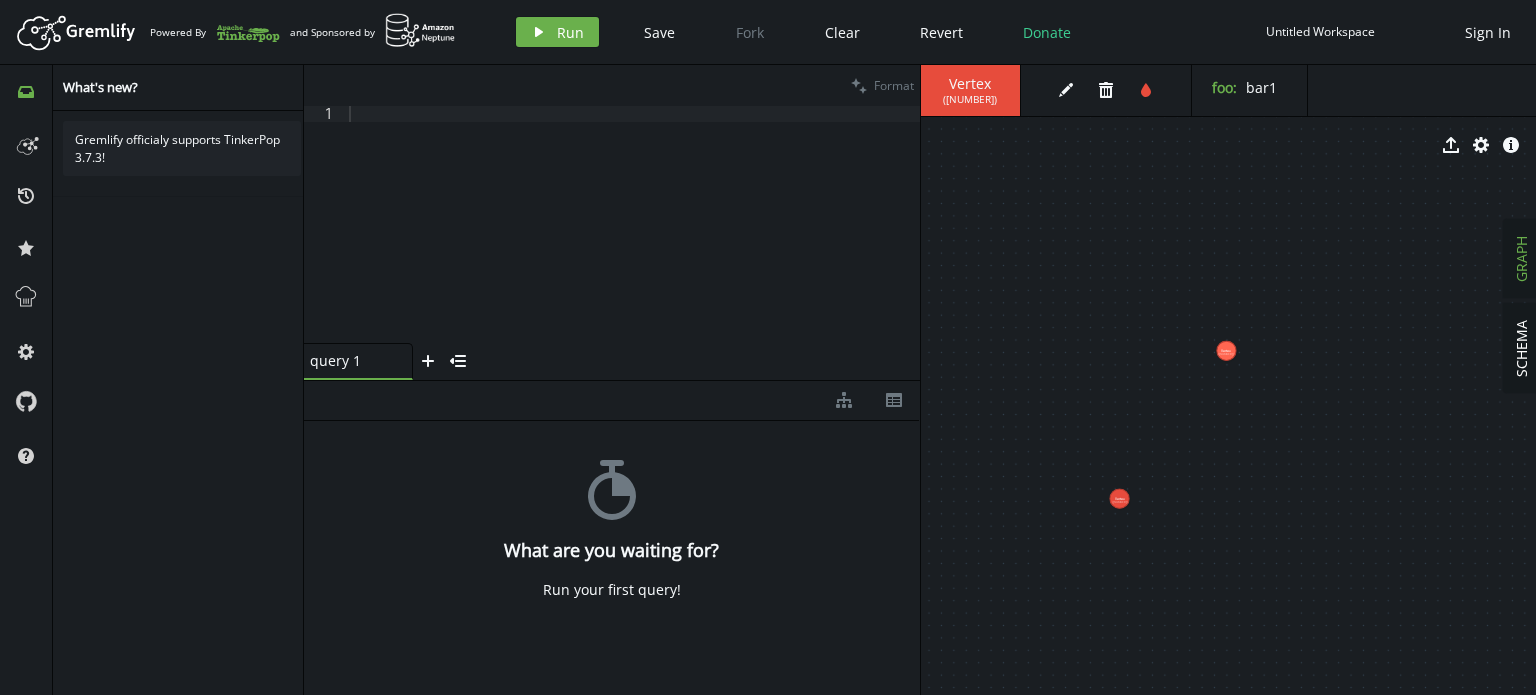 drag, startPoint x: 1154, startPoint y: 491, endPoint x: 1119, endPoint y: 499, distance: 35.902645 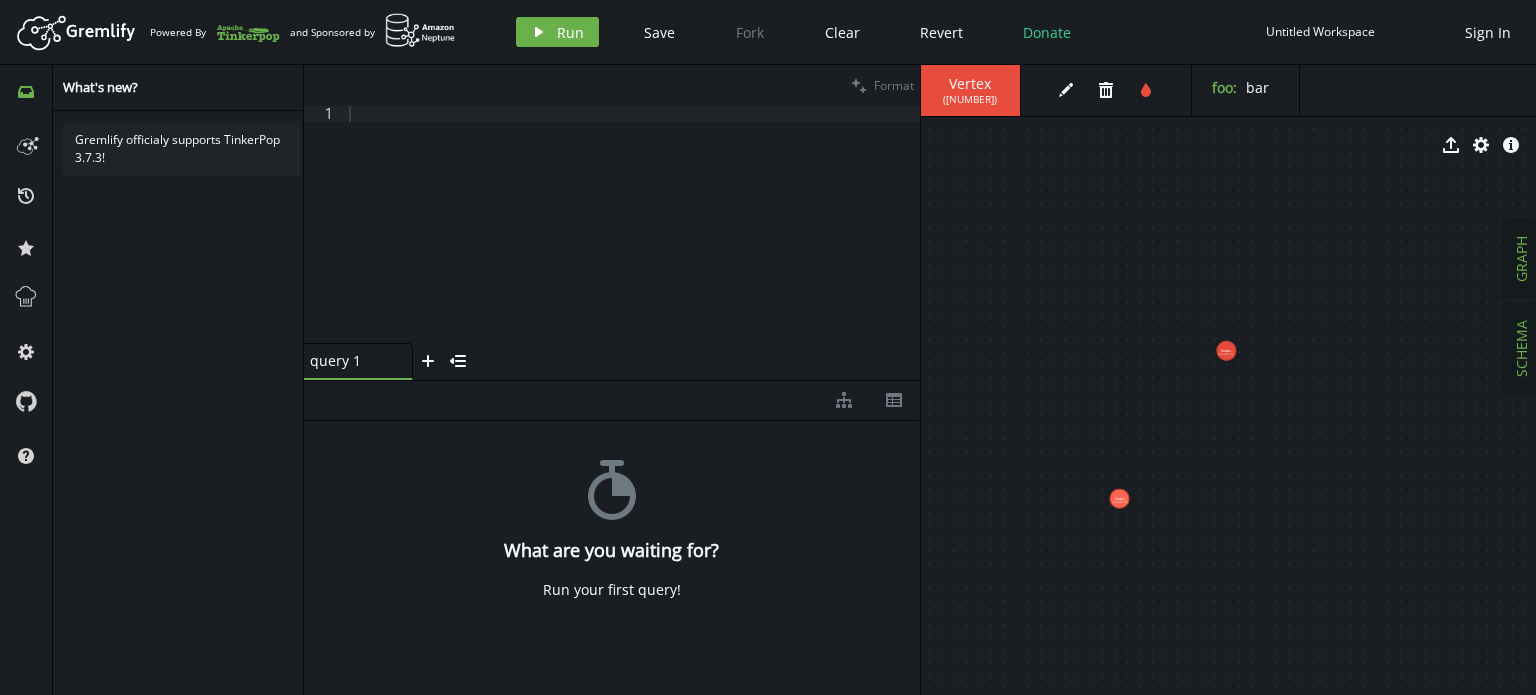 click on "SCHEMA" at bounding box center (1521, 348) 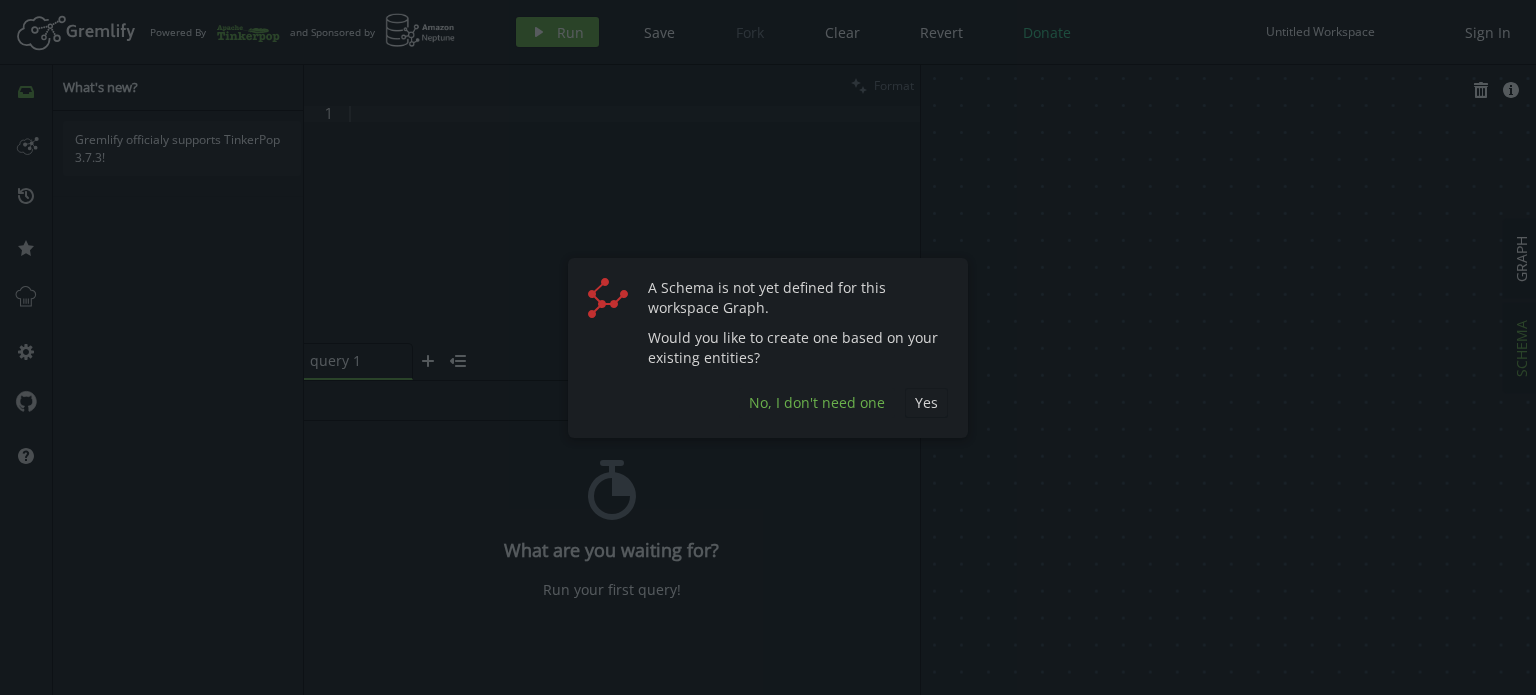 click on "No, I don't need one" at bounding box center [817, 402] 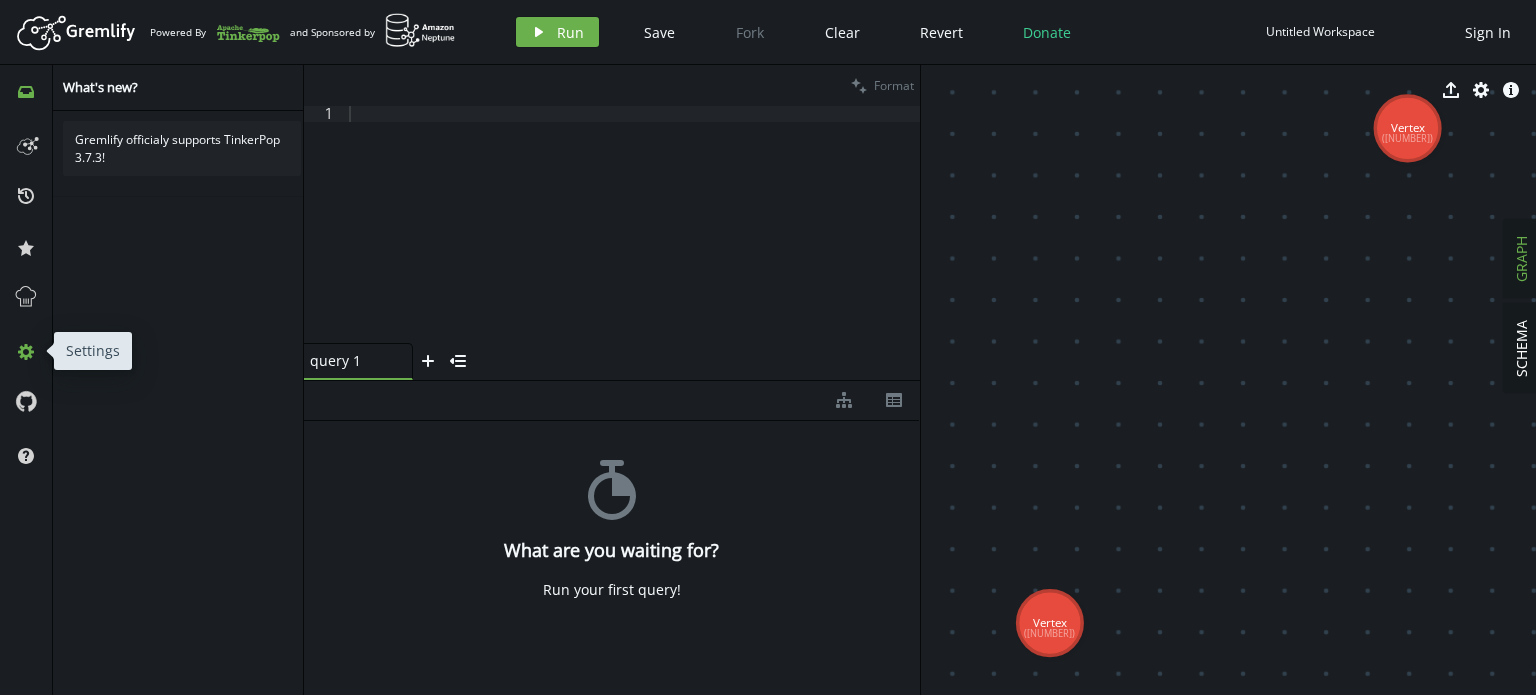 click on "cog" at bounding box center [26, 351] 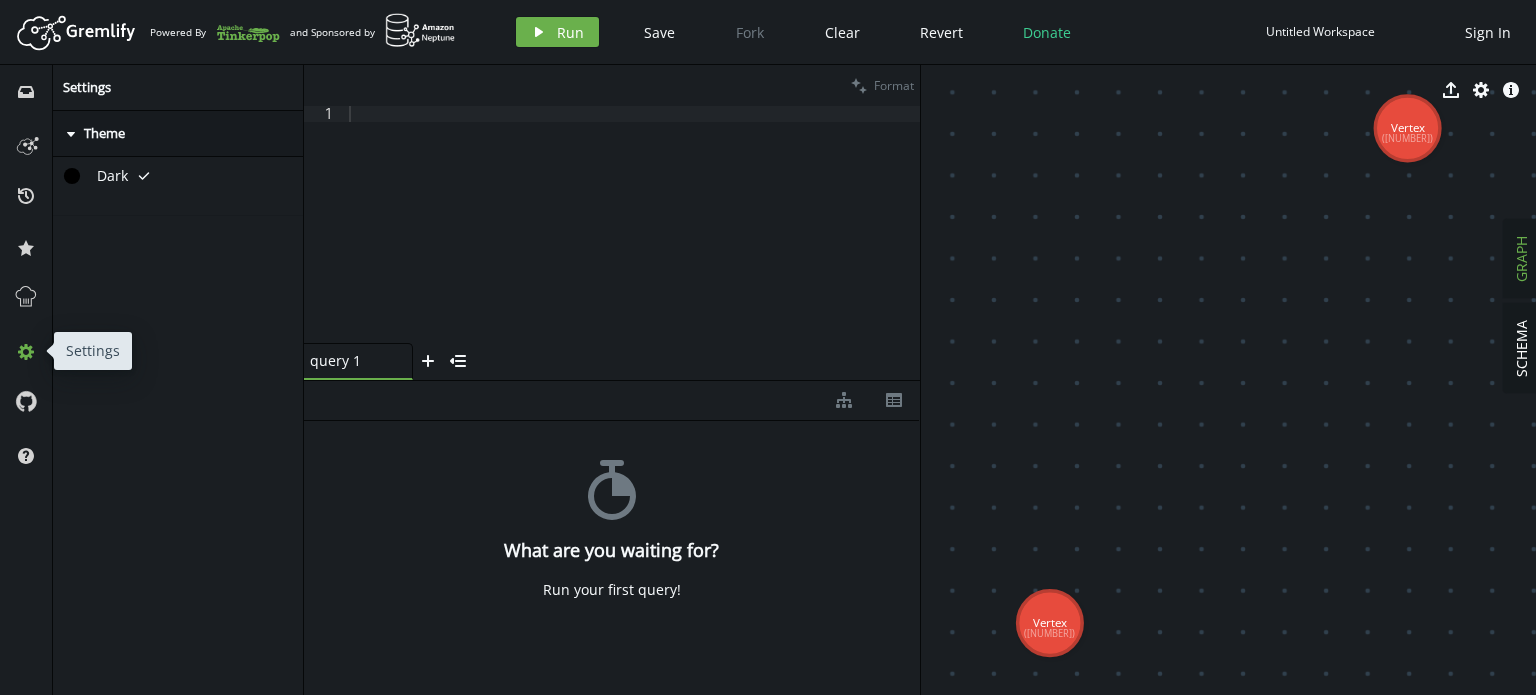click on "cog" at bounding box center (26, 351) 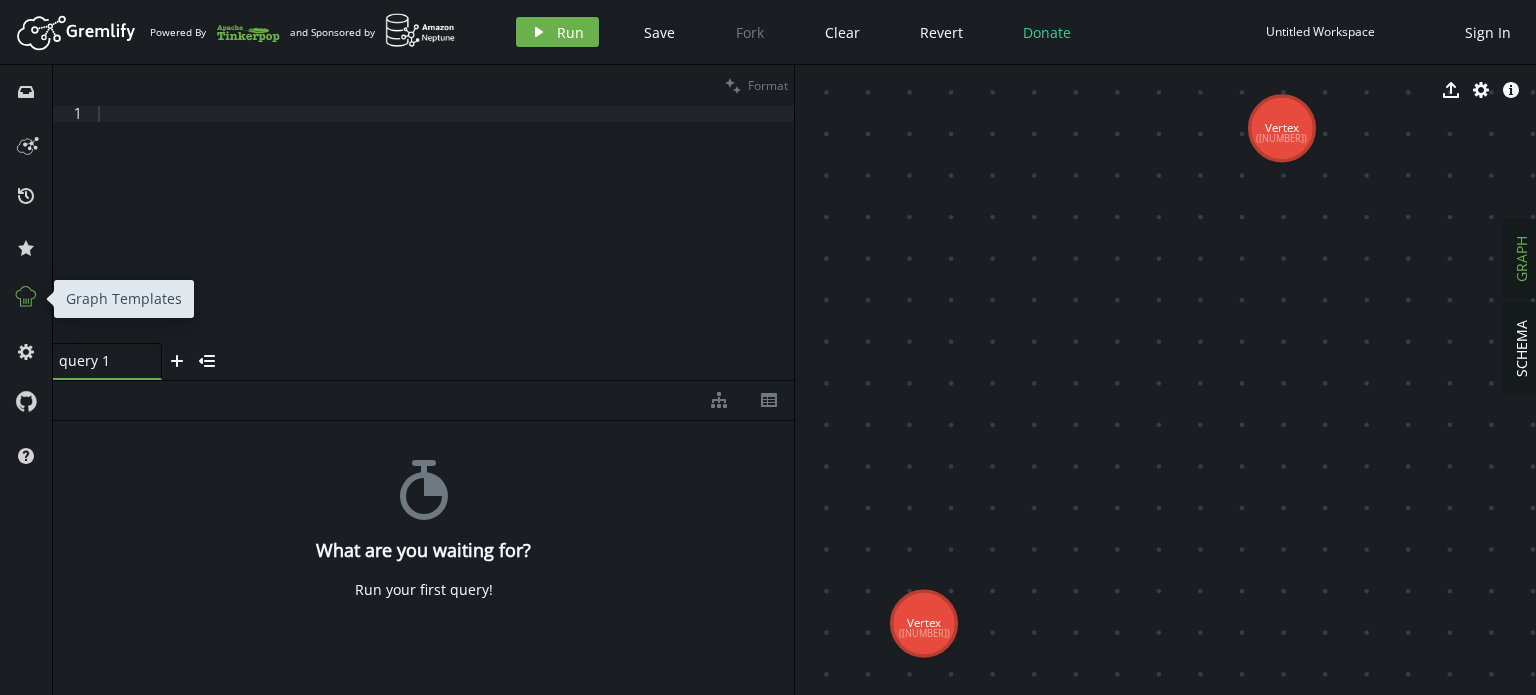 click 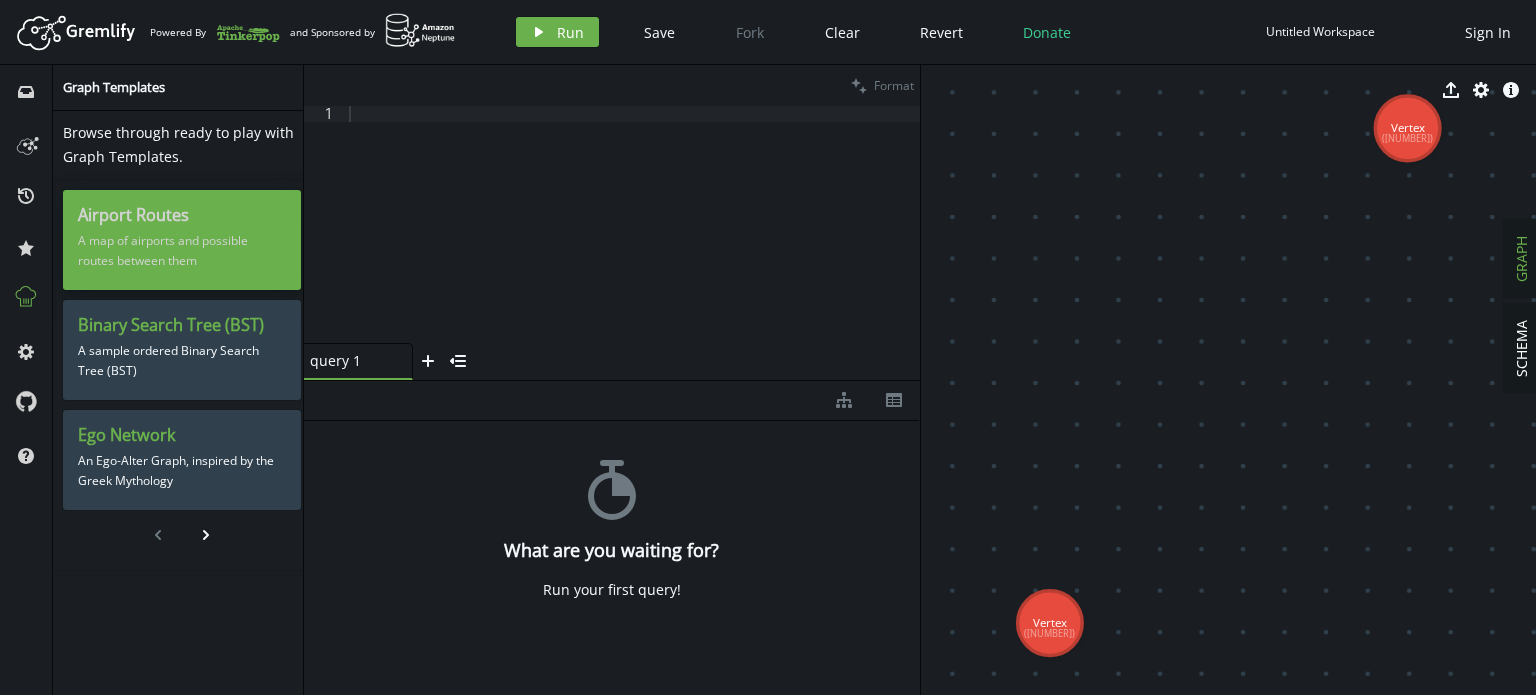 click on "A map of airports and possible routes between them" at bounding box center (182, 251) 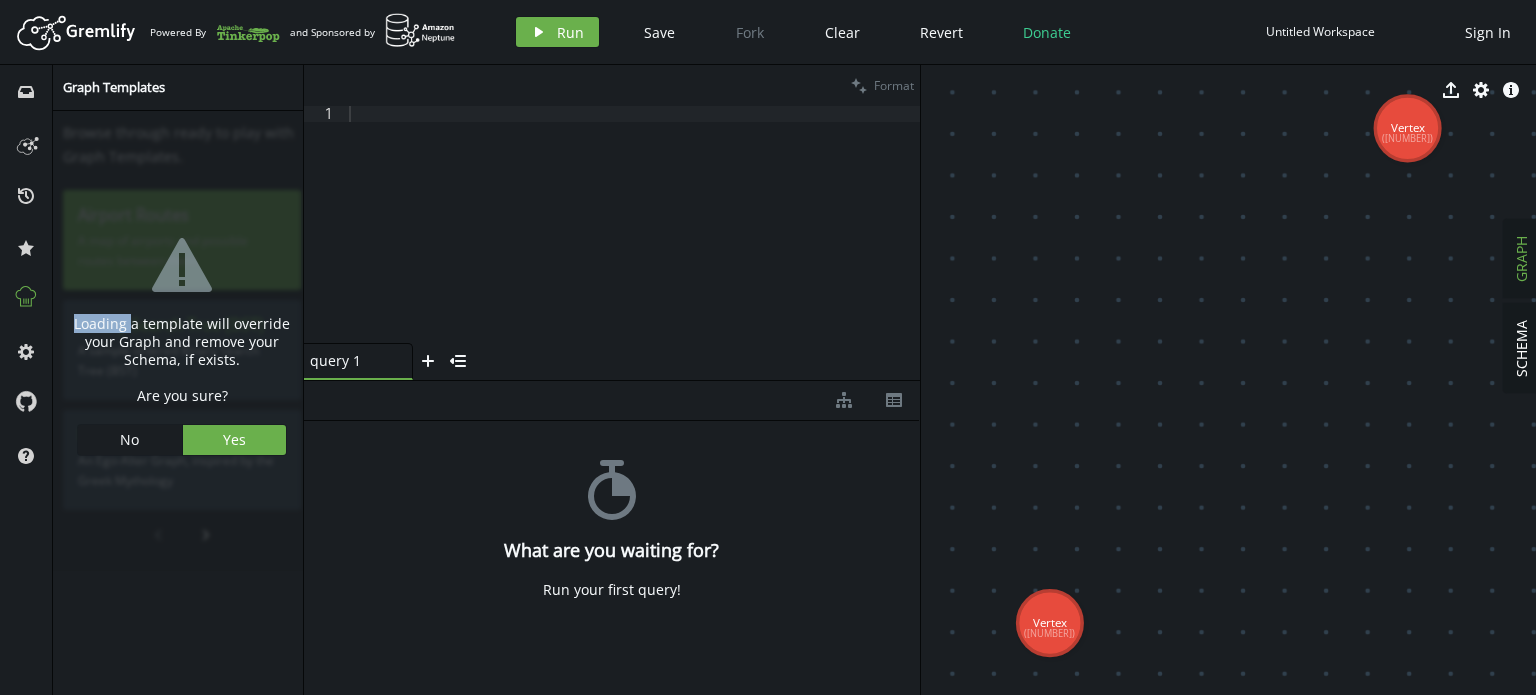click on "warning-sign Loading a template will override your Graph and remove your Schema, if exists. Are you sure? No Yes" at bounding box center (182, 341) 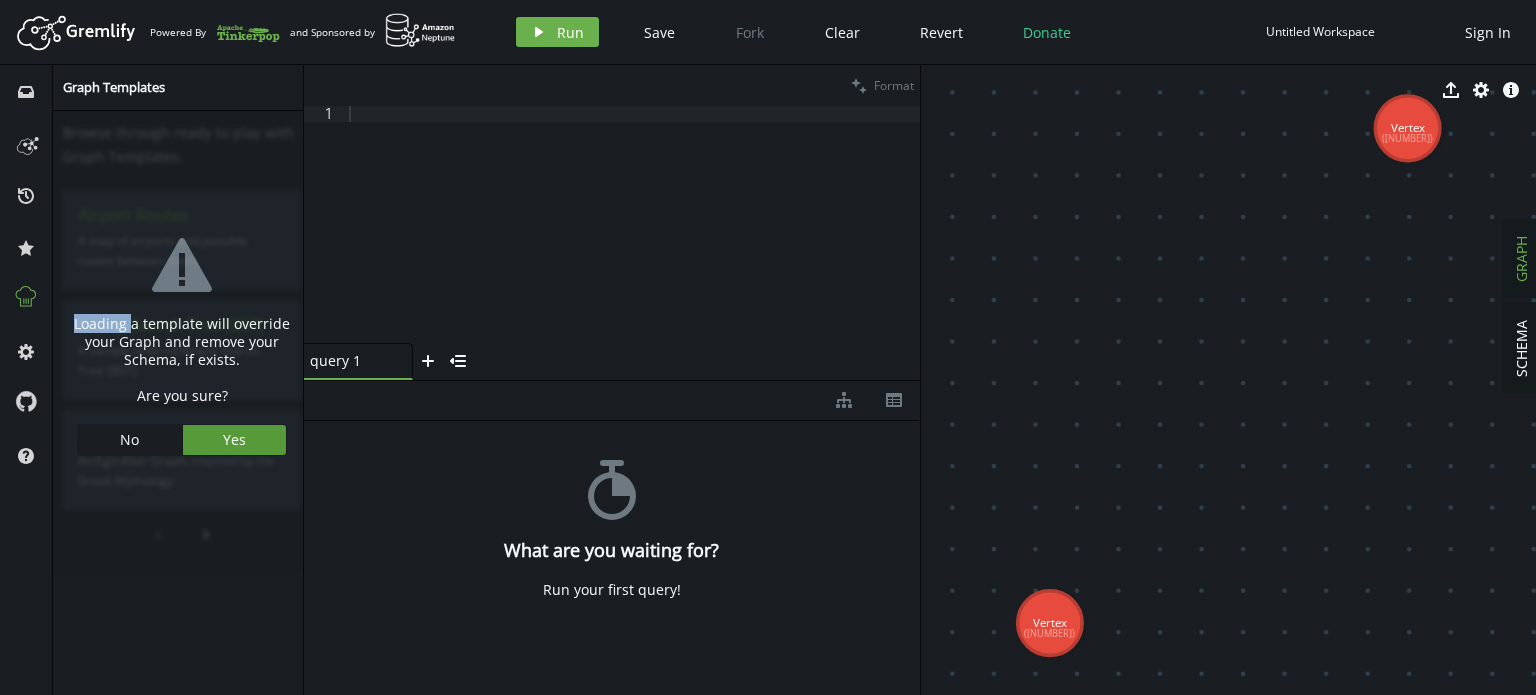 click on "Yes" at bounding box center (235, 440) 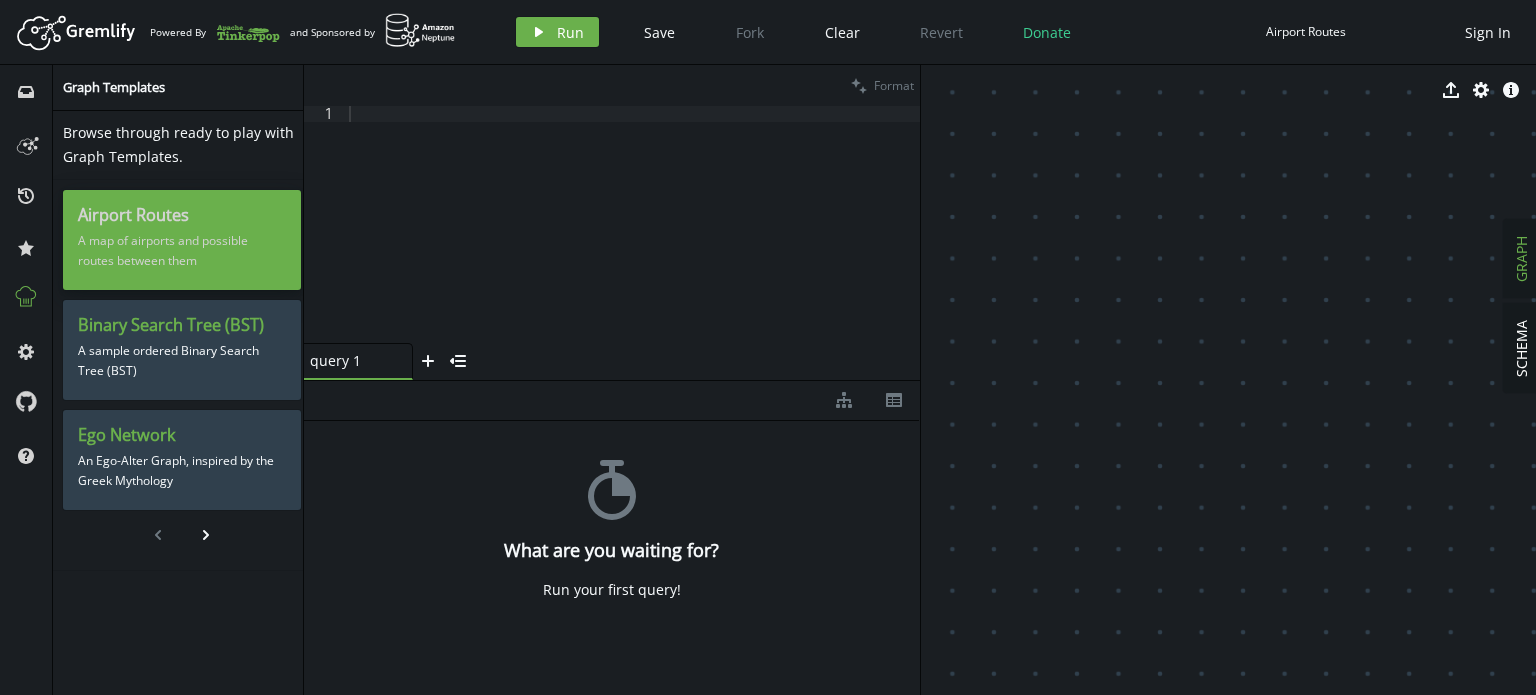 click on "A map of airports and possible routes between them" at bounding box center [182, 251] 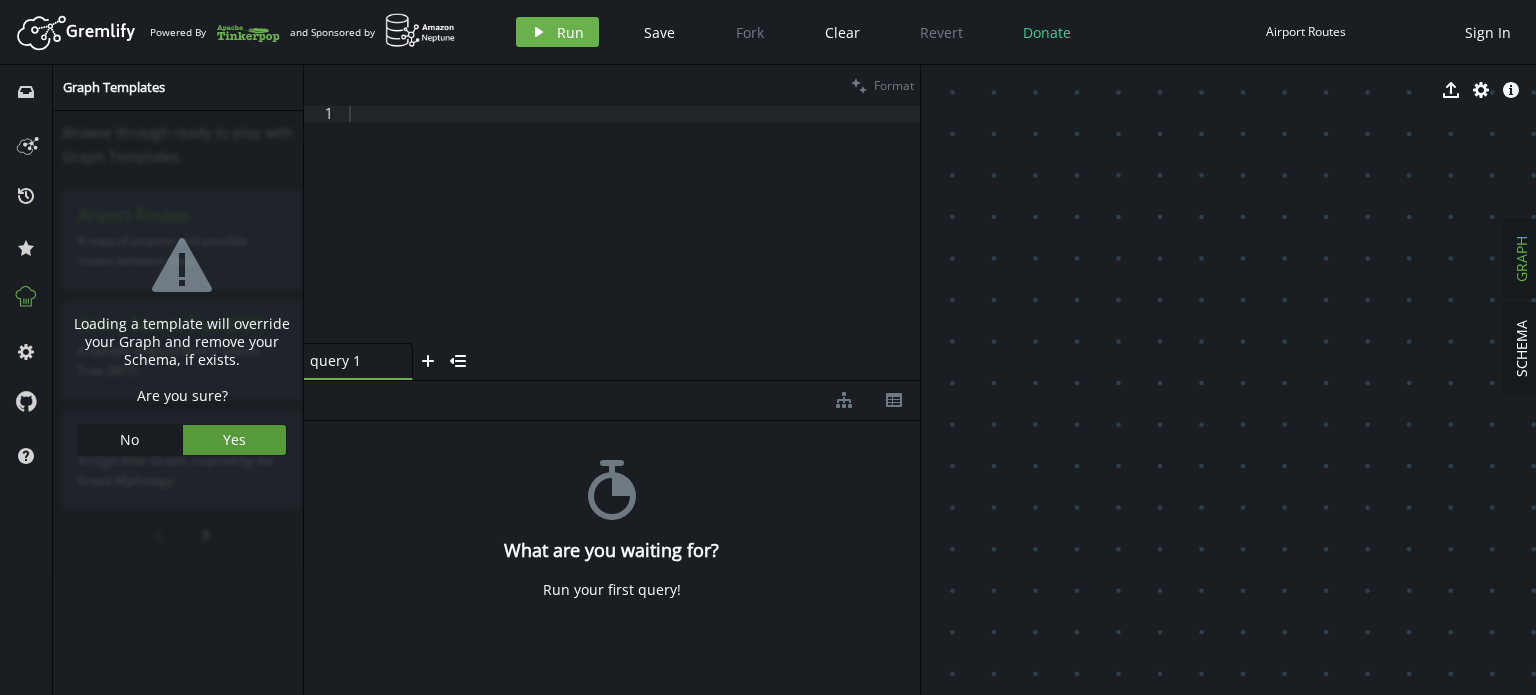 click on "Yes" at bounding box center [234, 439] 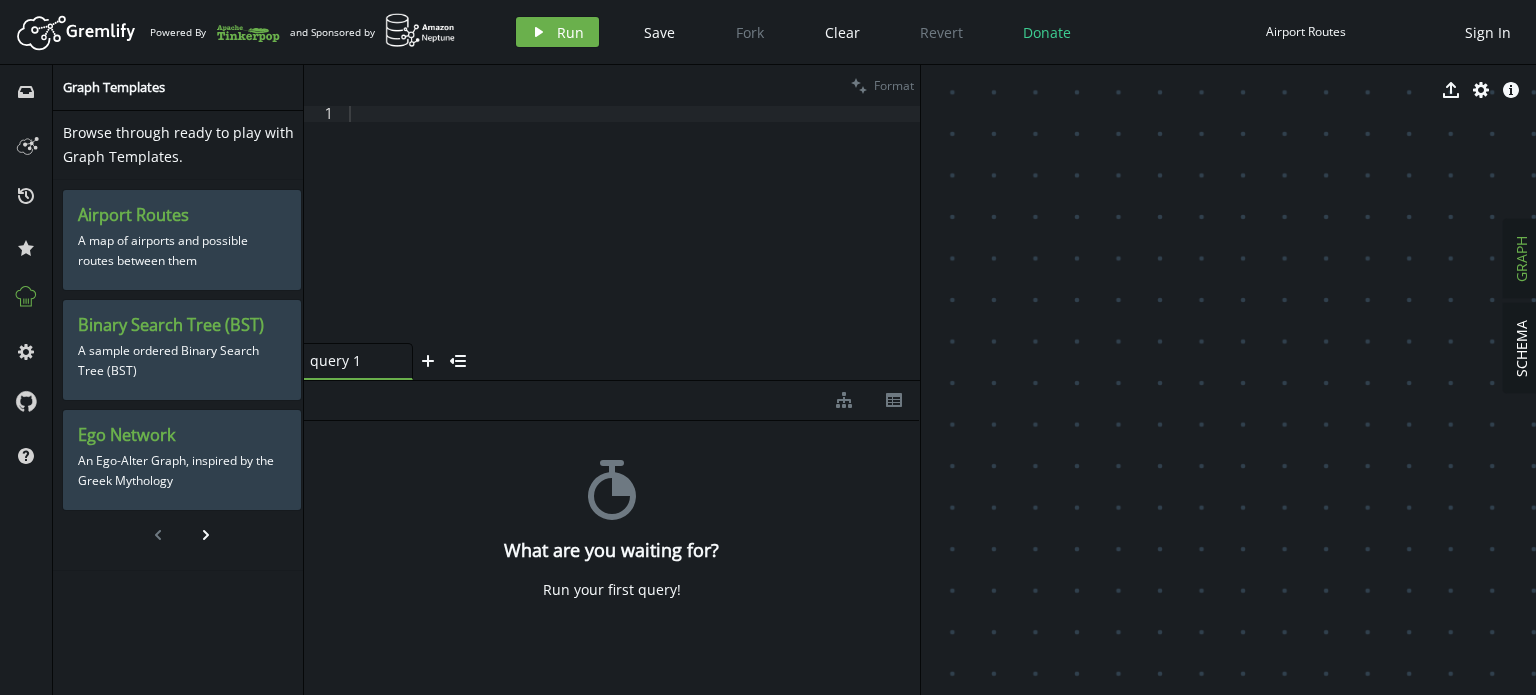 click on "GRAPH" at bounding box center (1521, 259) 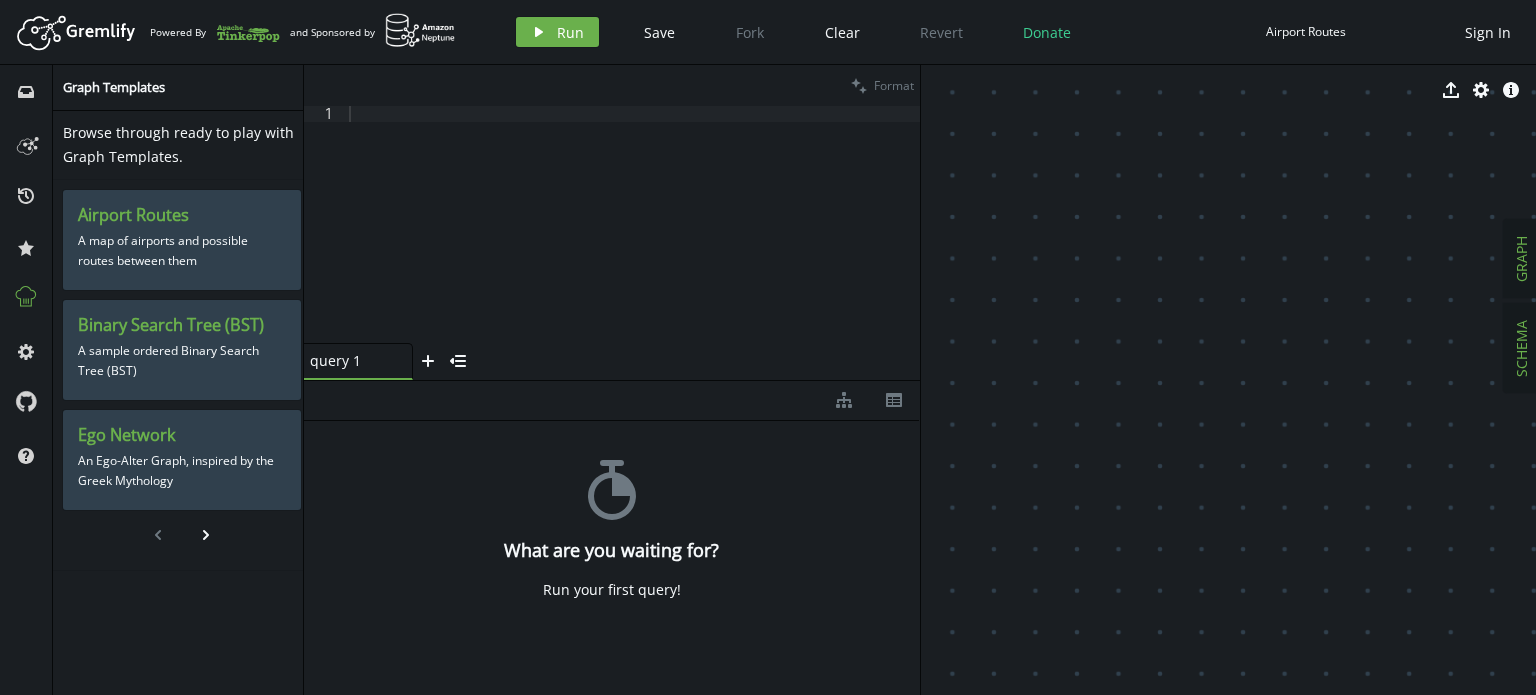 click on "SCHEMA" at bounding box center [1521, 348] 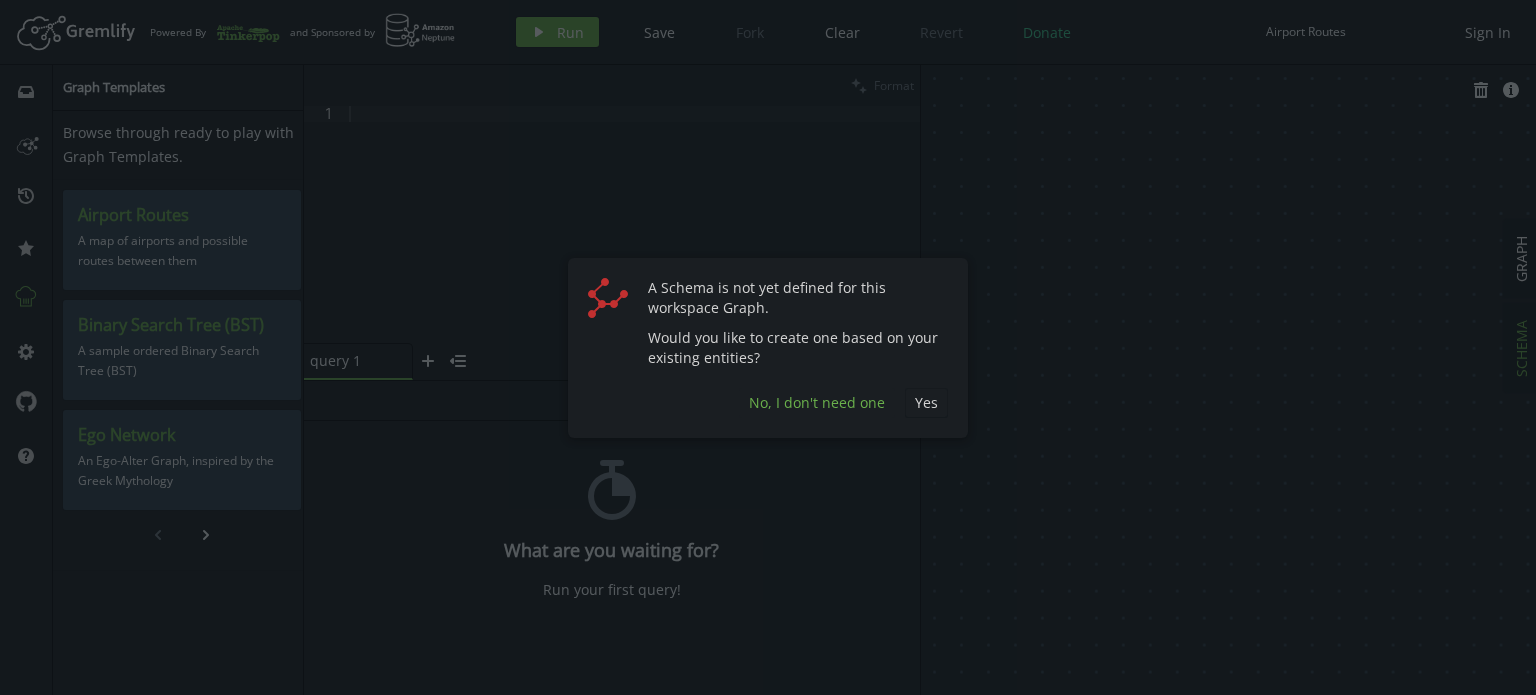 click on "No, I don't need one" at bounding box center (817, 402) 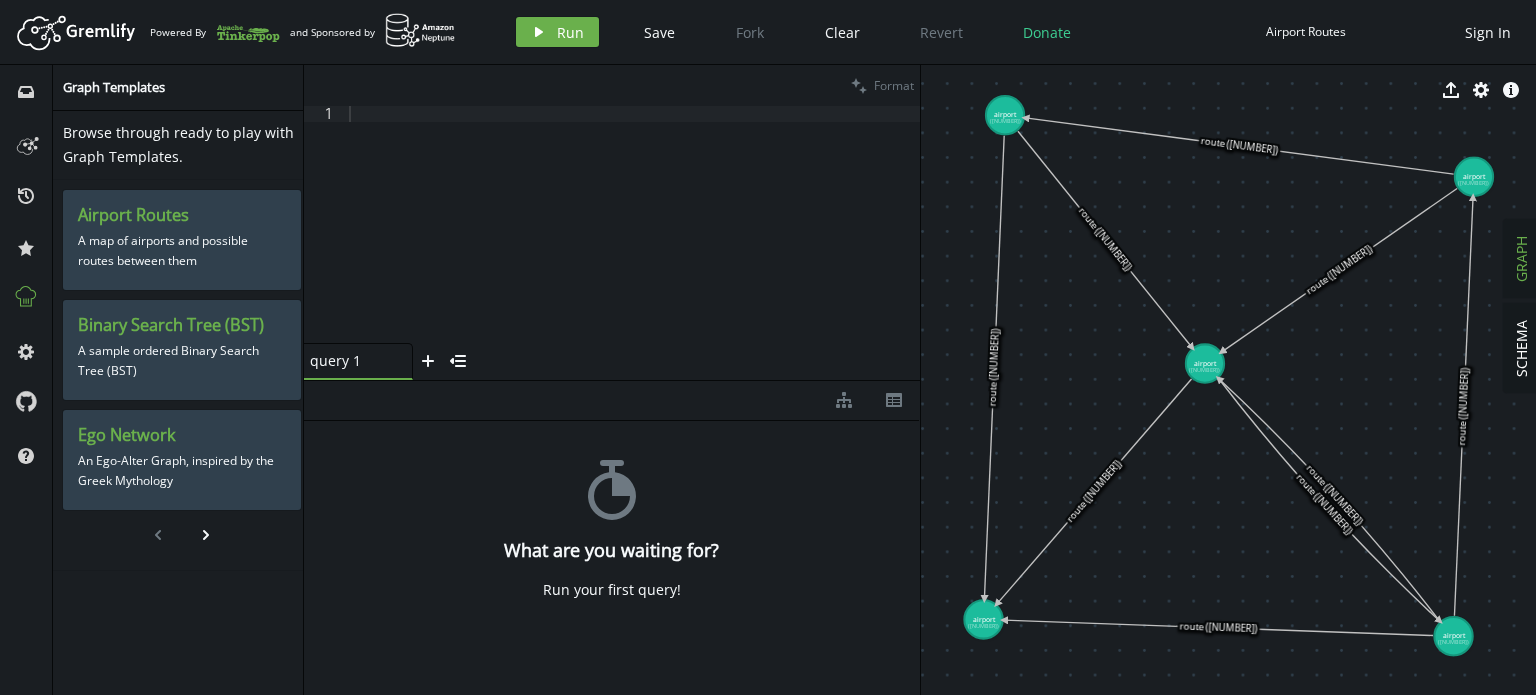click 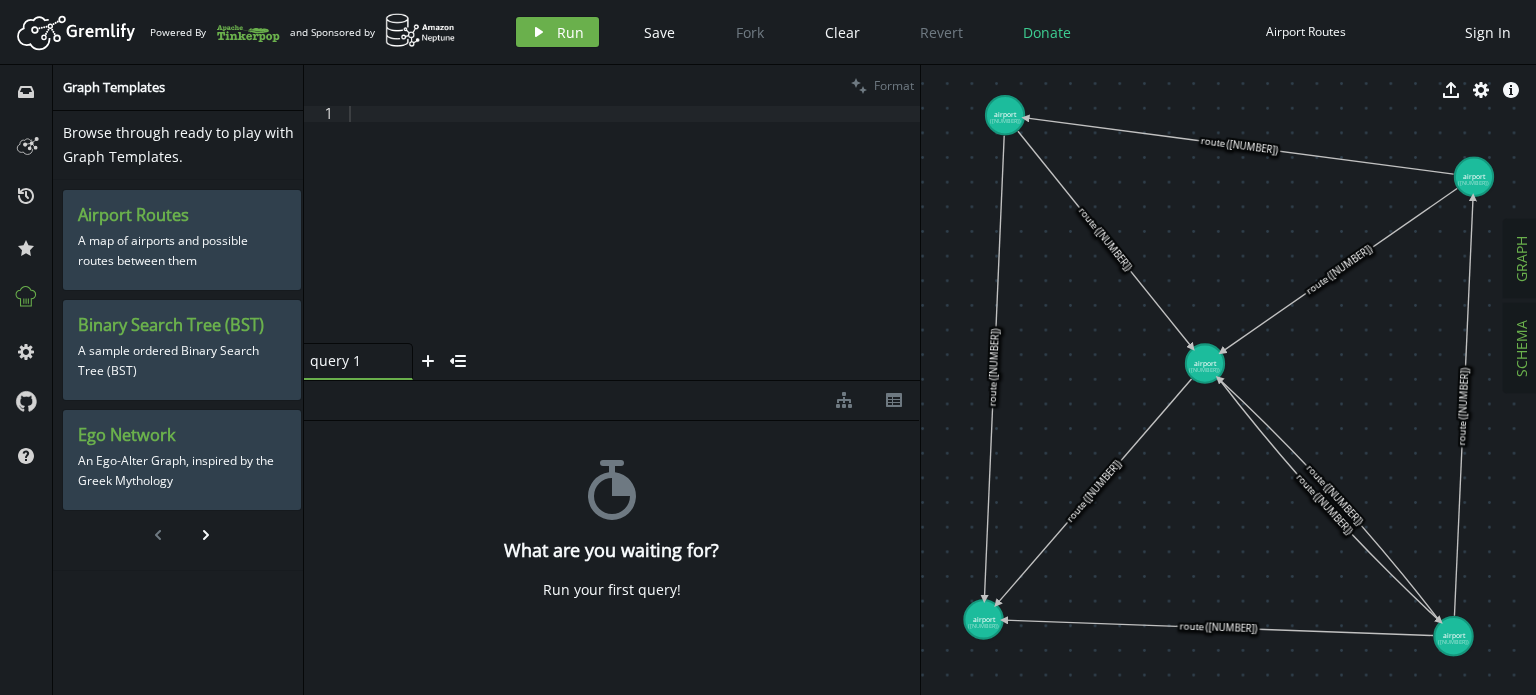 click on "SCHEMA" at bounding box center [1521, 348] 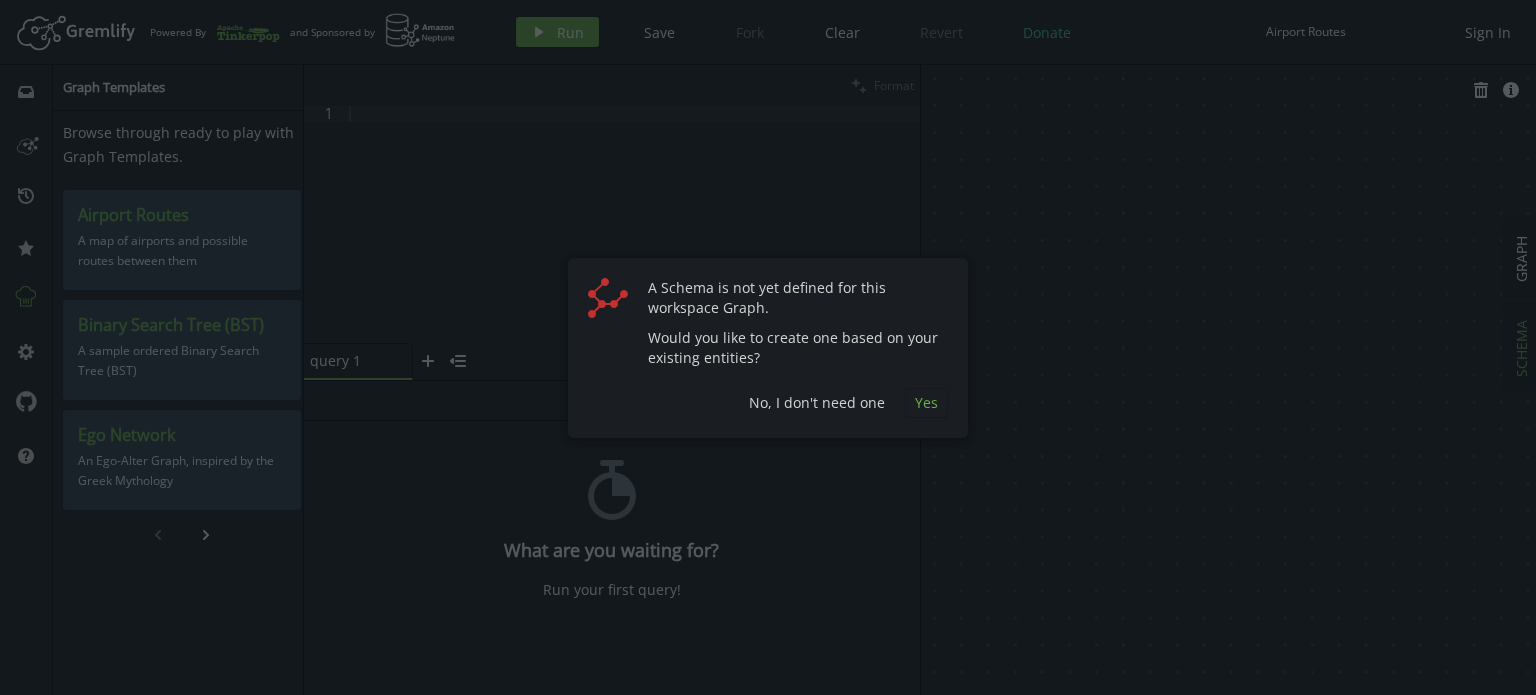 click on "Yes" at bounding box center [926, 403] 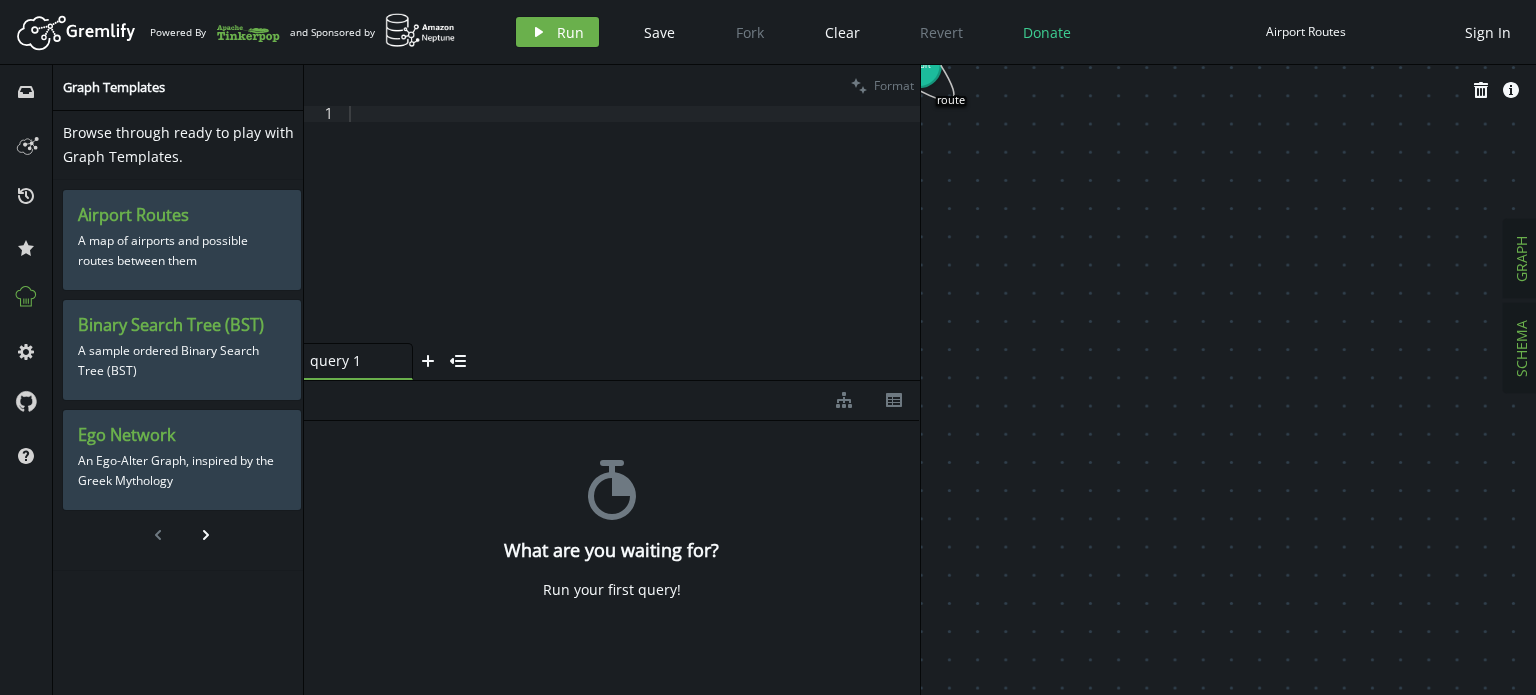 click on "GRAPH" at bounding box center (1521, 259) 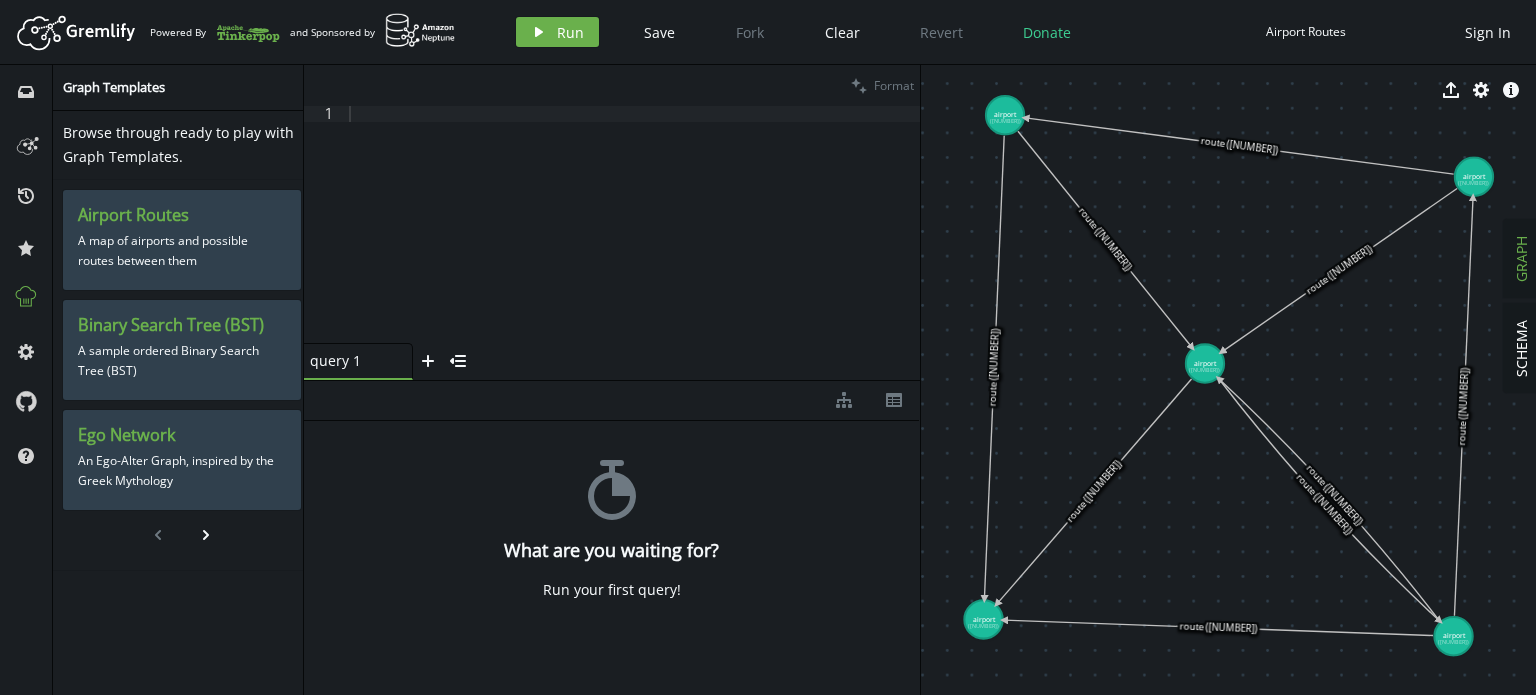 click on "stopwatch What are you waiting for? Run your first query!" at bounding box center (612, 553) 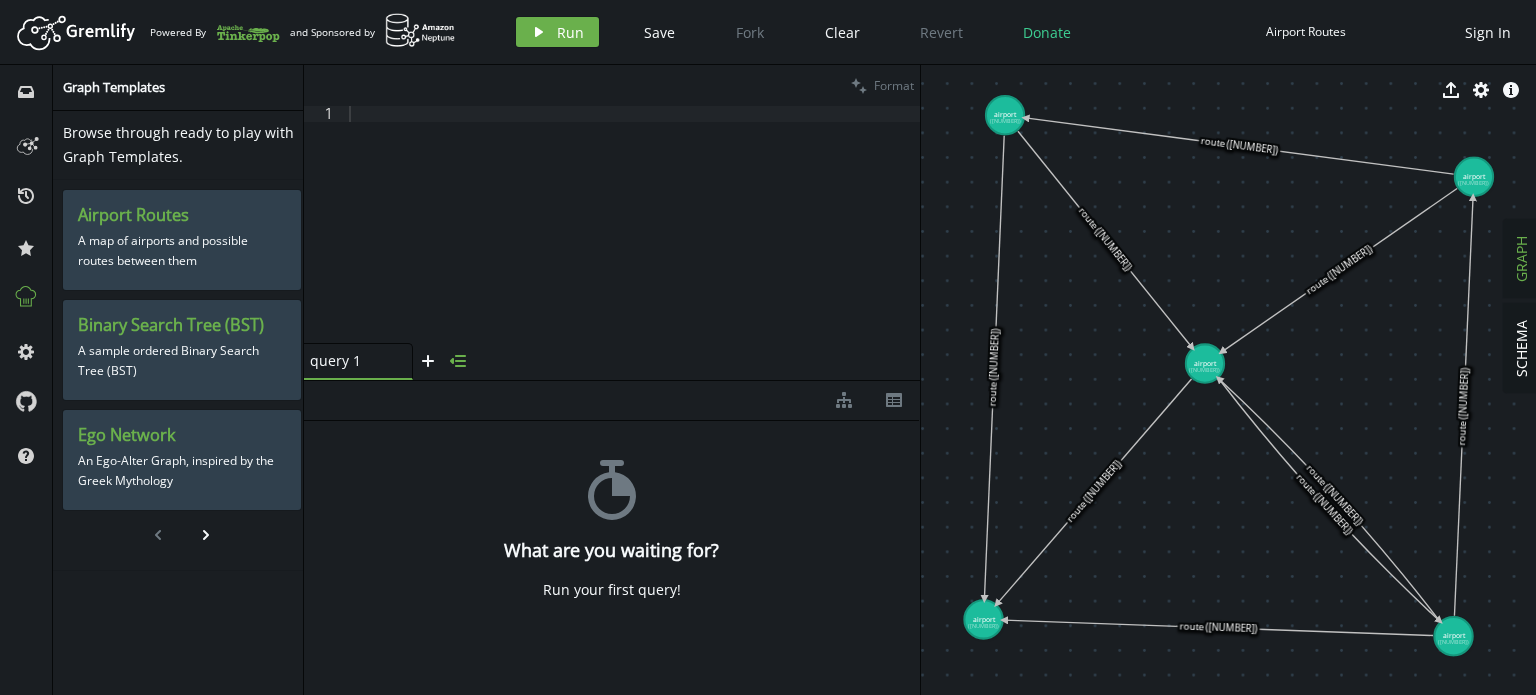 click on "menu-closed" 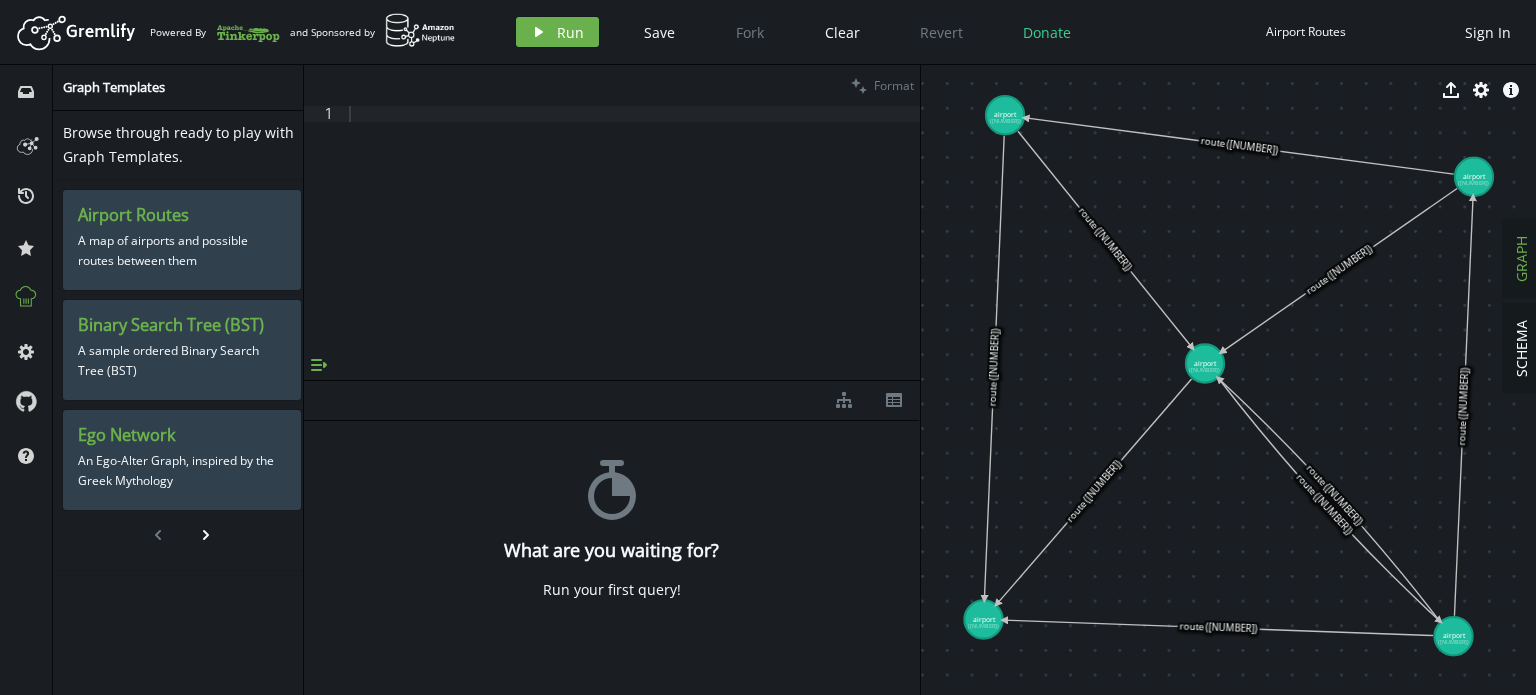 click 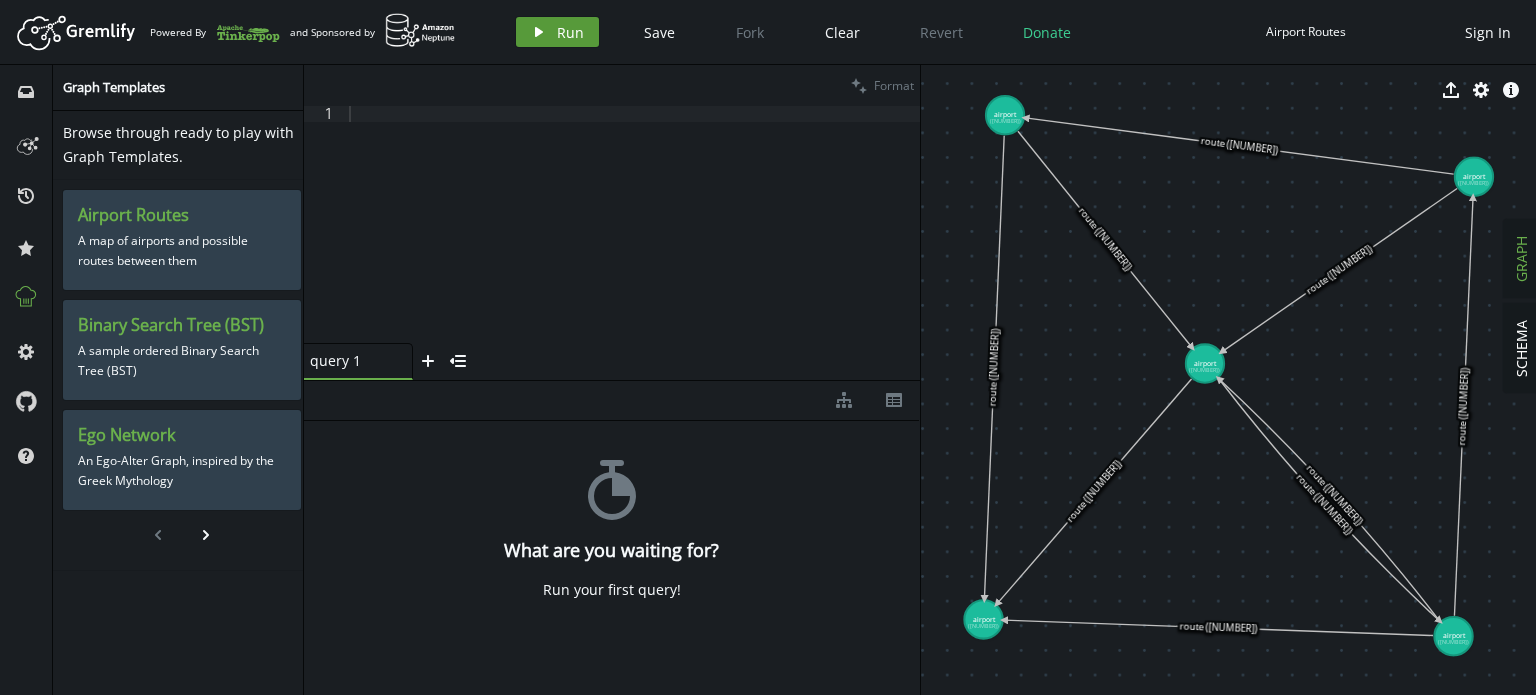 click on "Run" at bounding box center (570, 32) 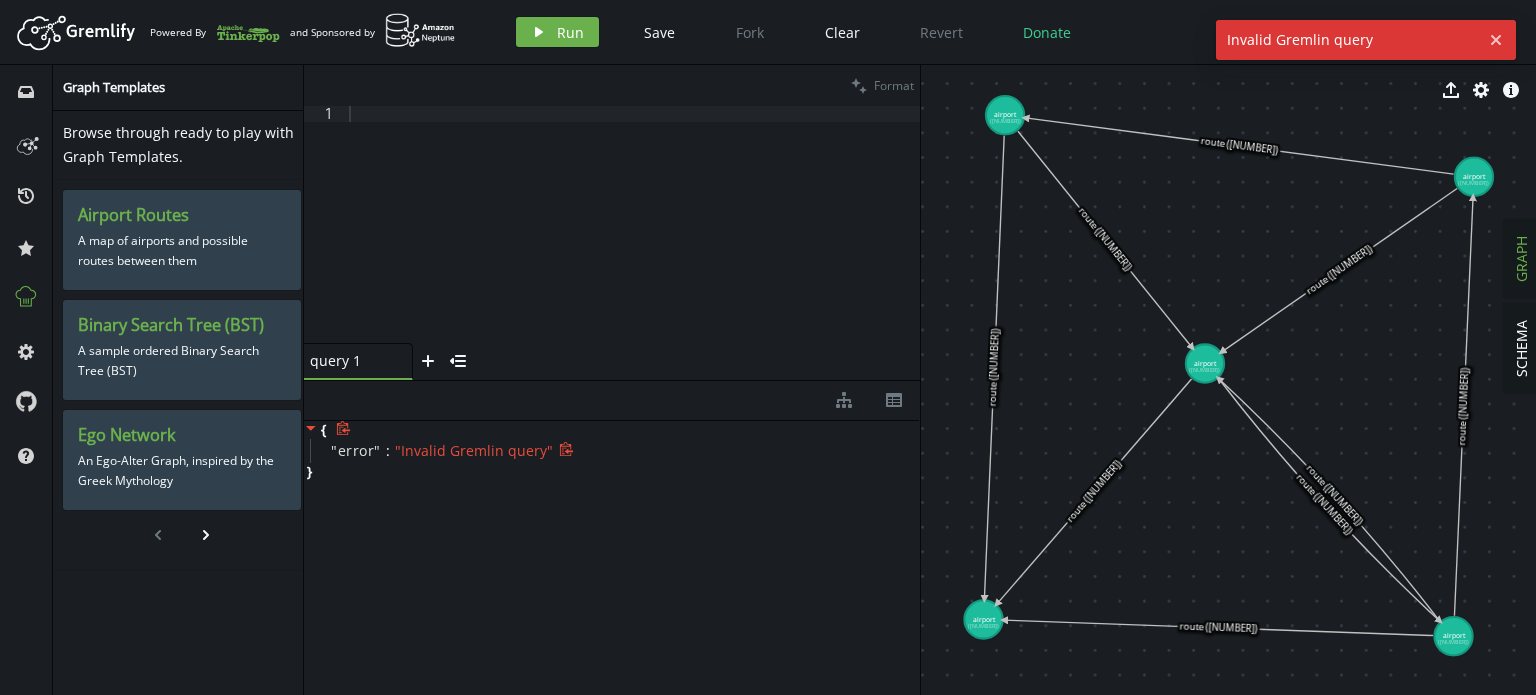click 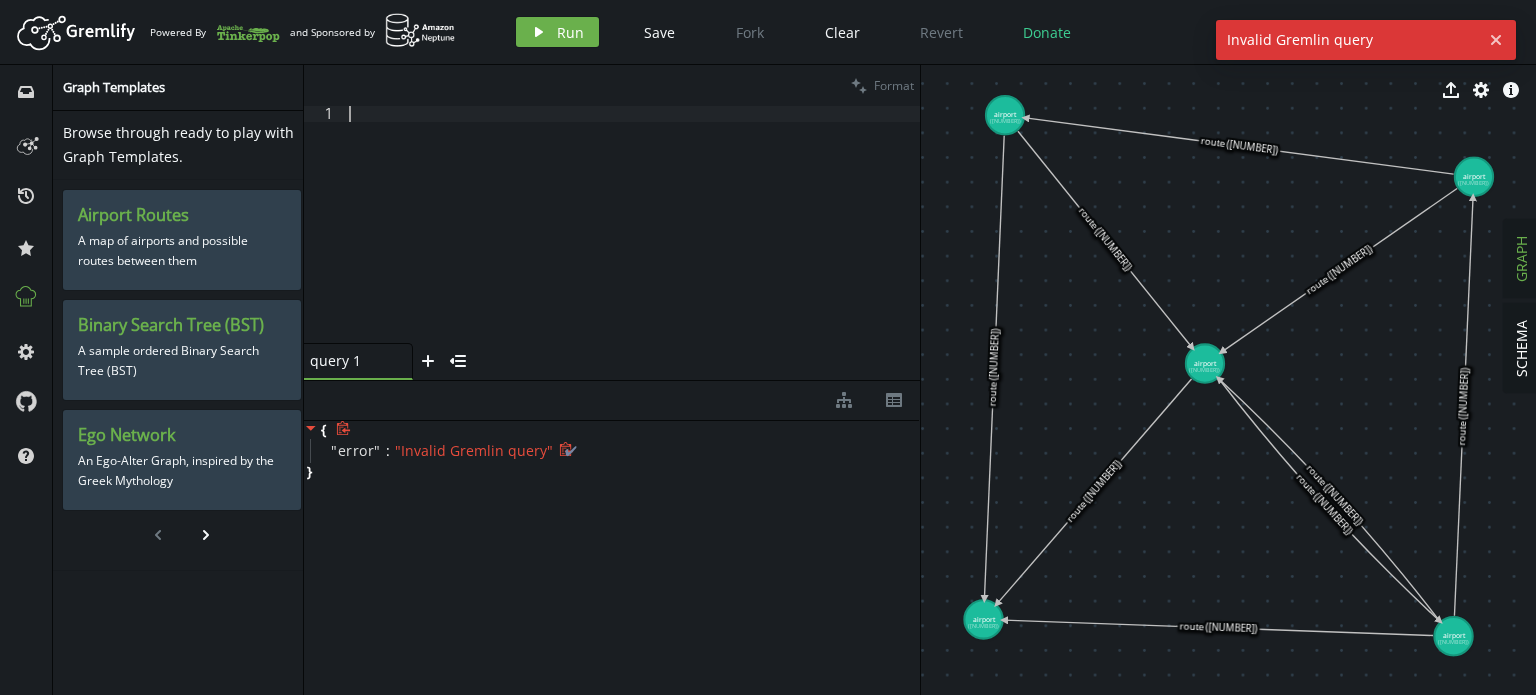 click at bounding box center [632, 240] 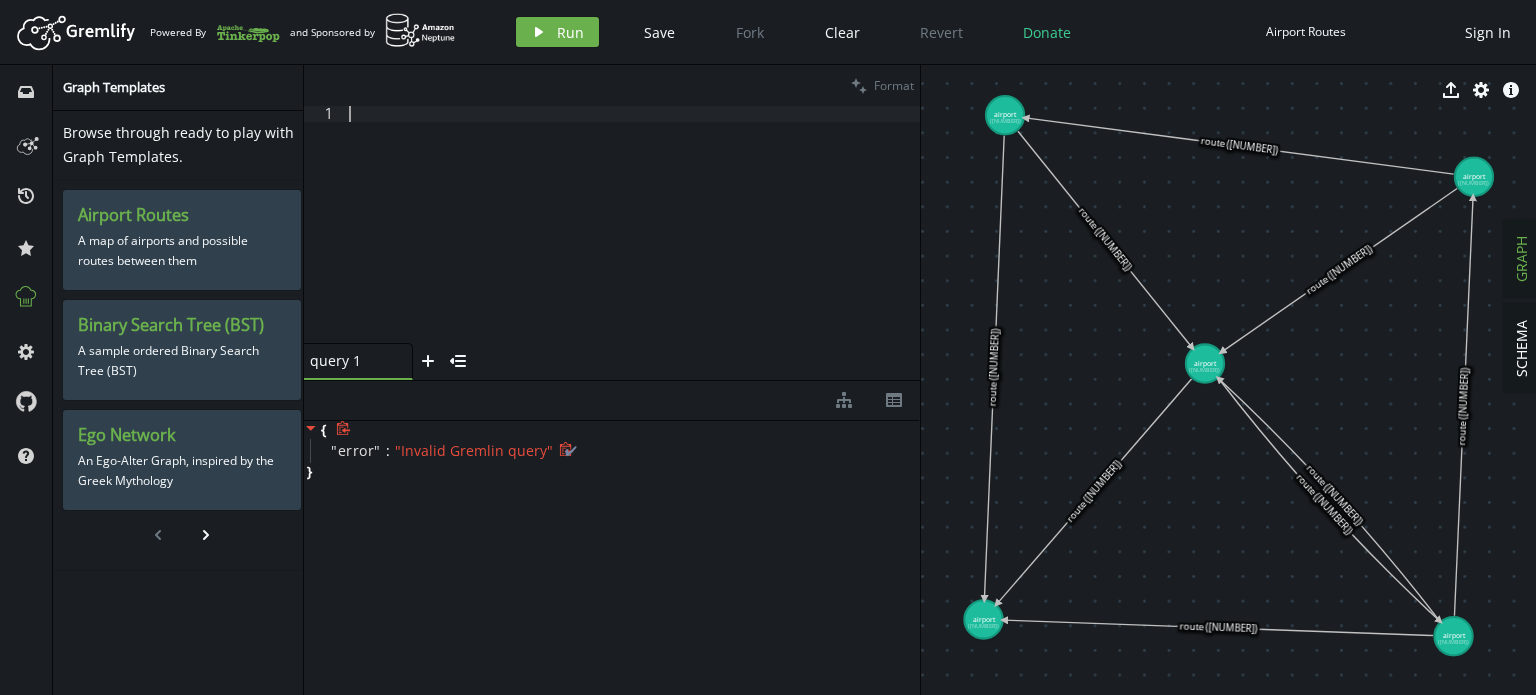 click at bounding box center [632, 240] 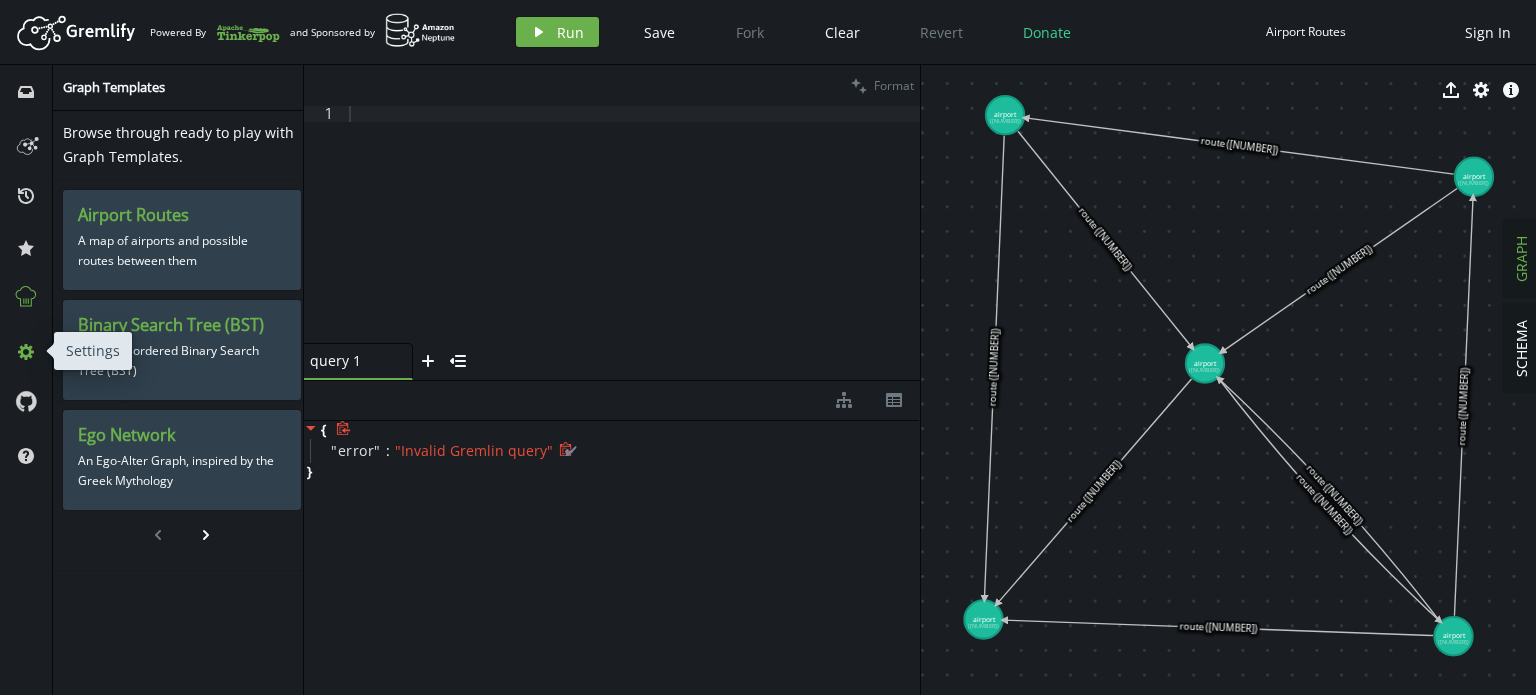 click 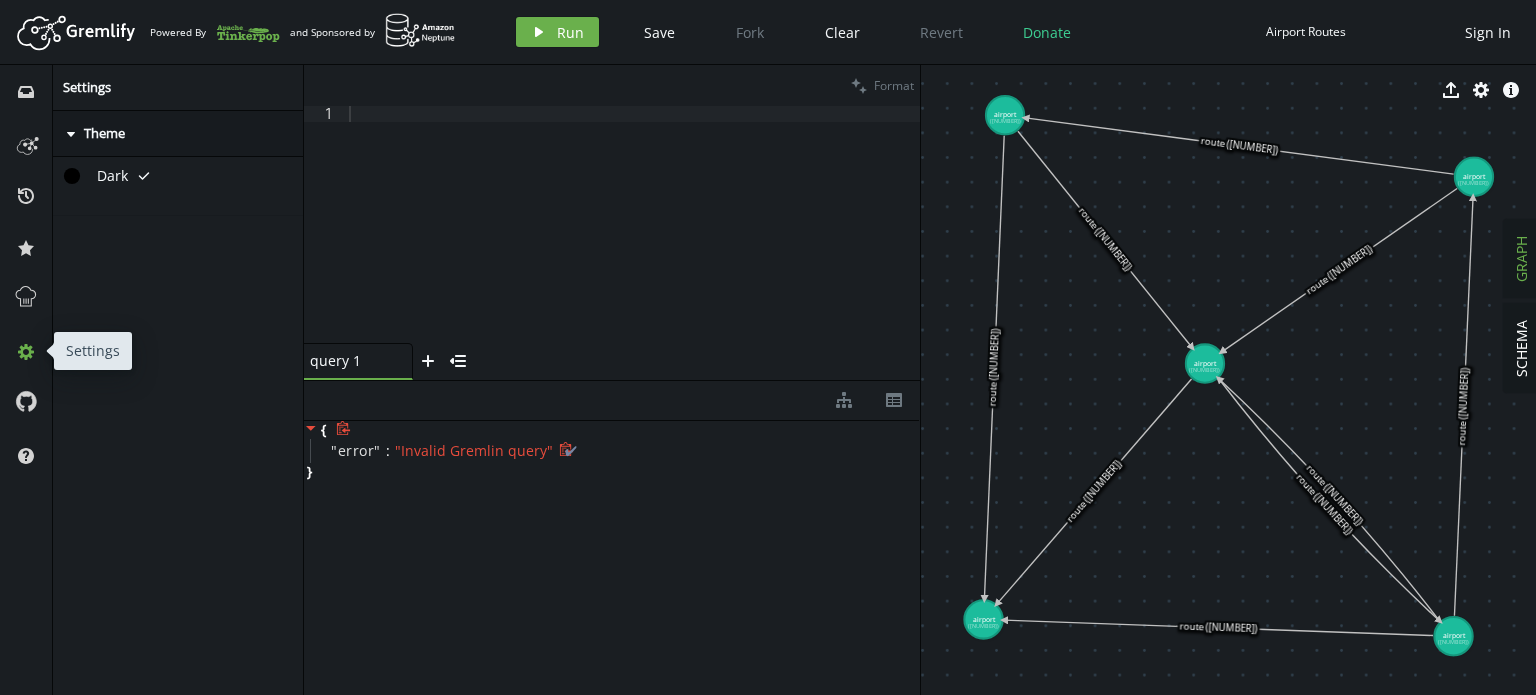 click 